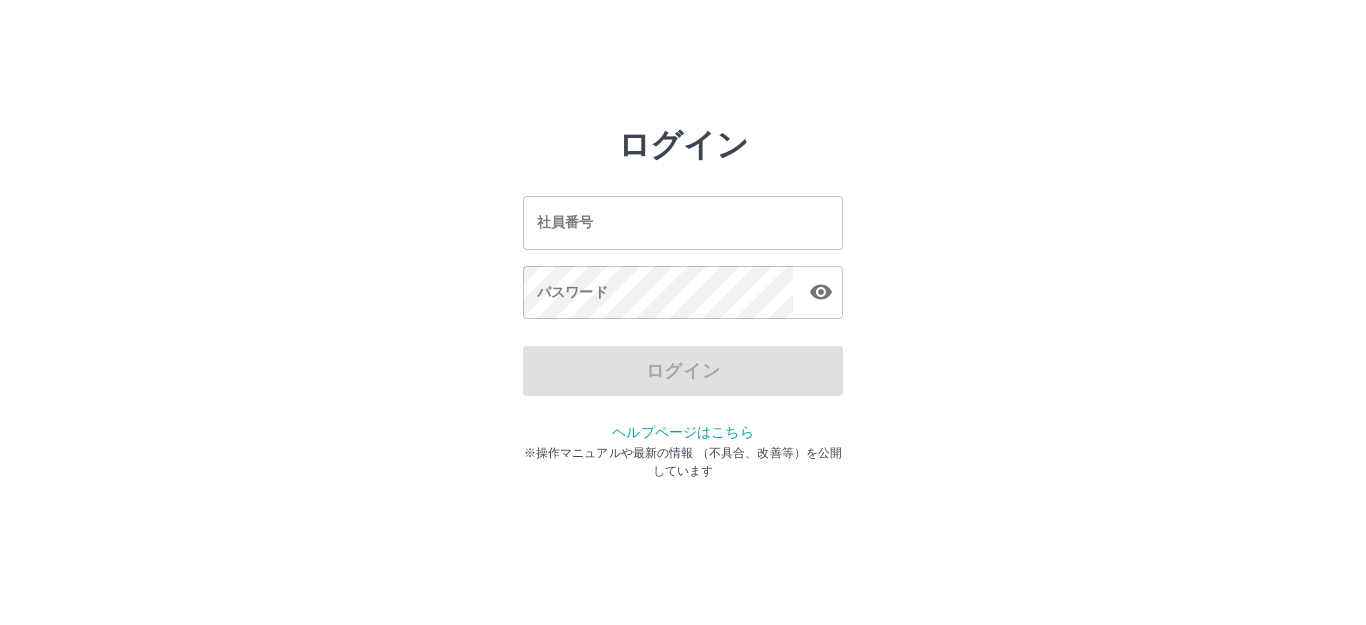 scroll, scrollTop: 0, scrollLeft: 0, axis: both 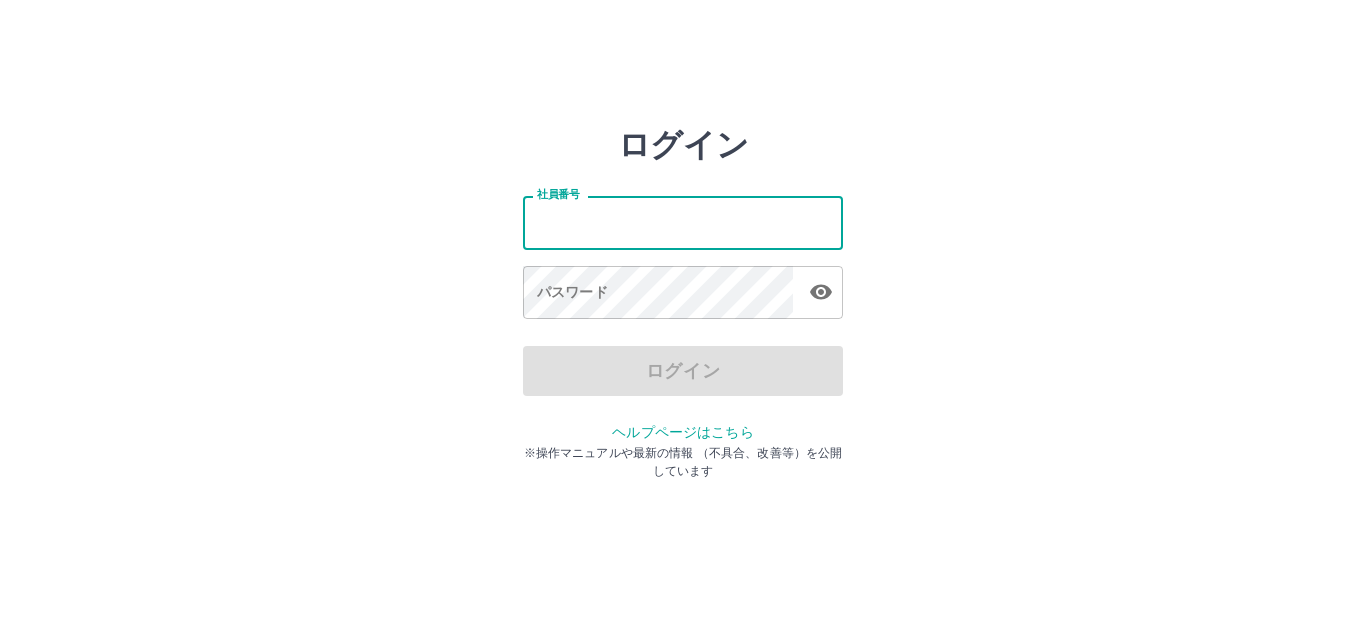 click on "社員番号" at bounding box center [683, 222] 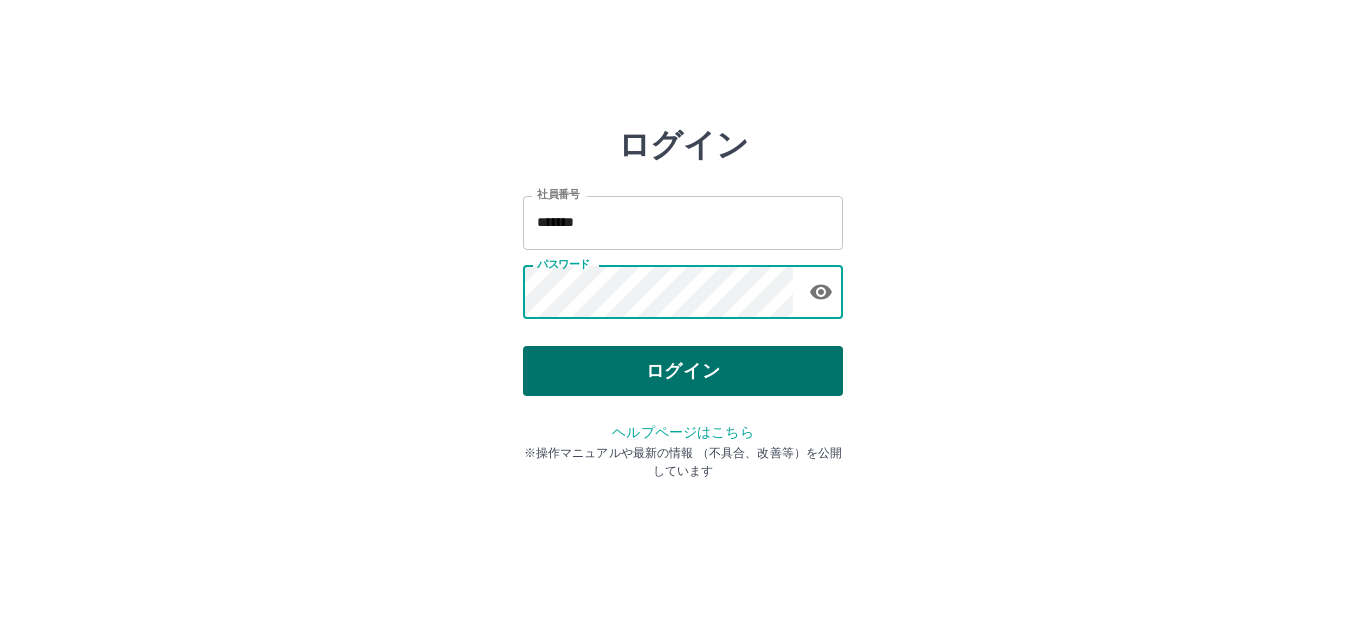 click on "ログイン" at bounding box center [683, 371] 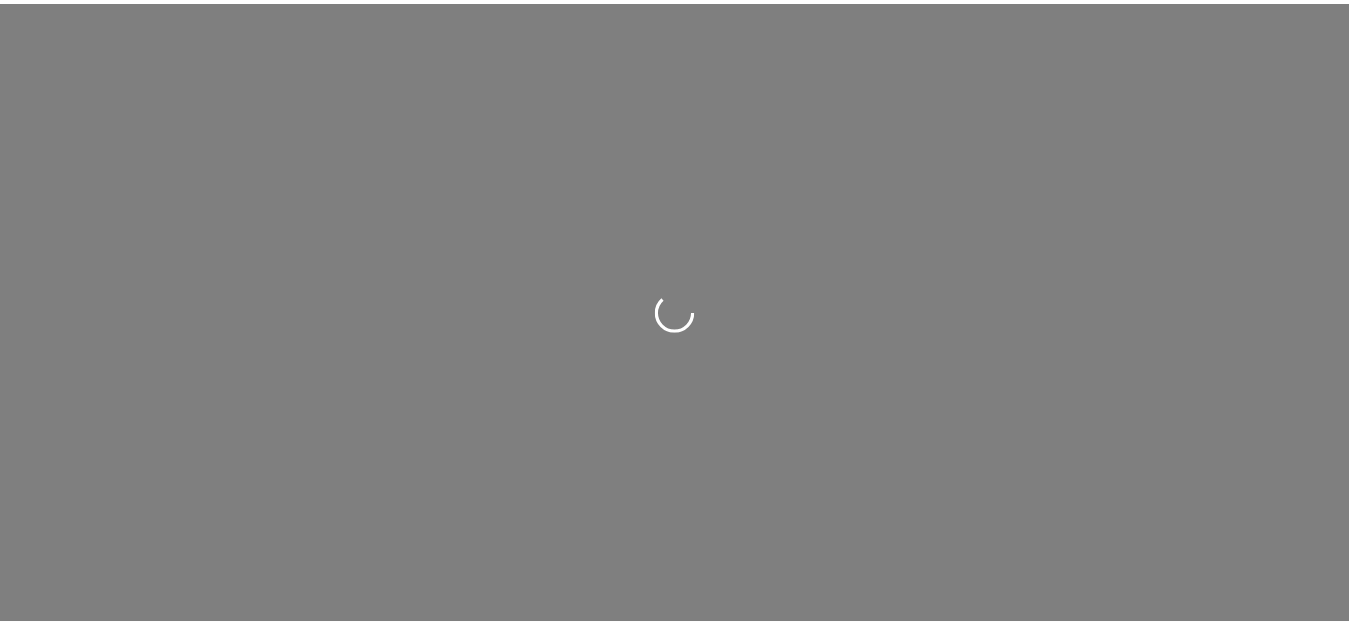 scroll, scrollTop: 0, scrollLeft: 0, axis: both 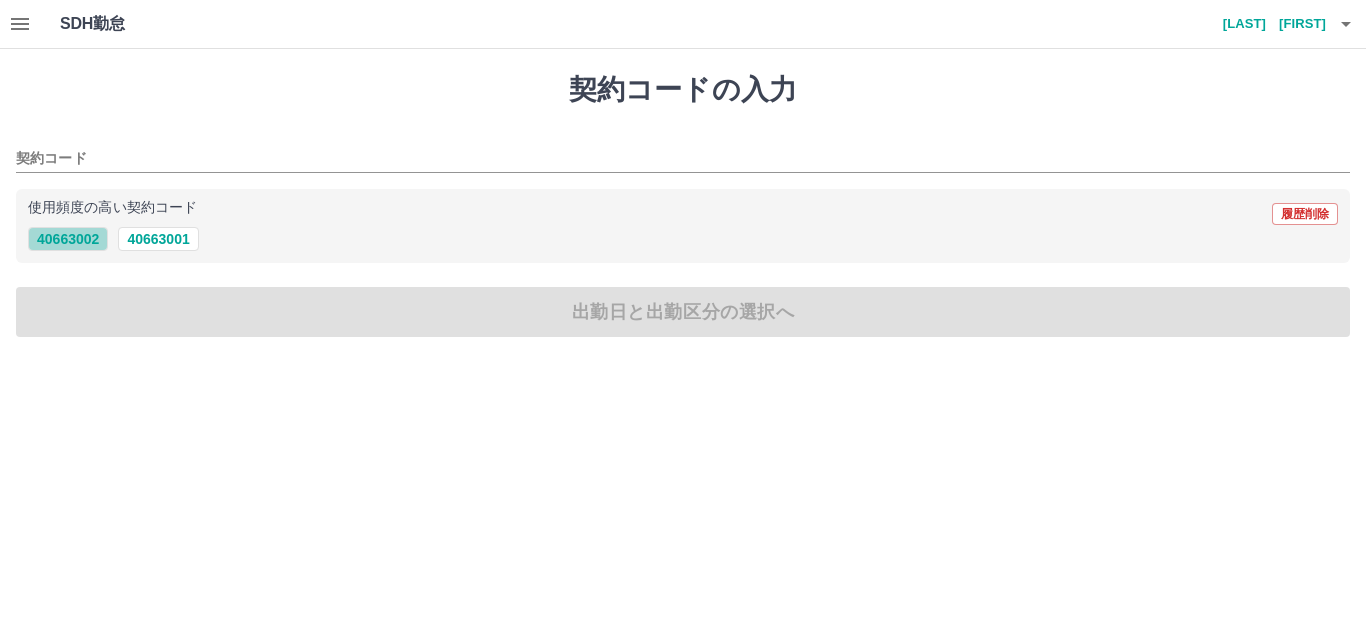 click on "40663002" at bounding box center (68, 239) 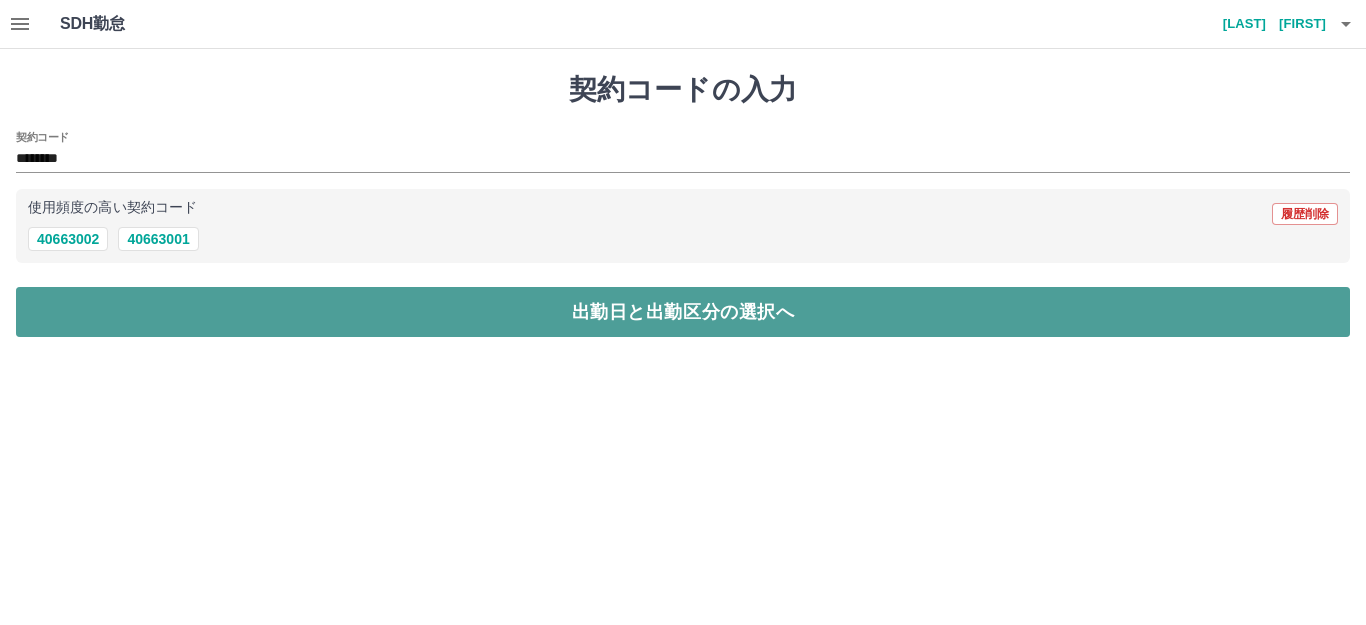 click on "出勤日と出勤区分の選択へ" at bounding box center [683, 312] 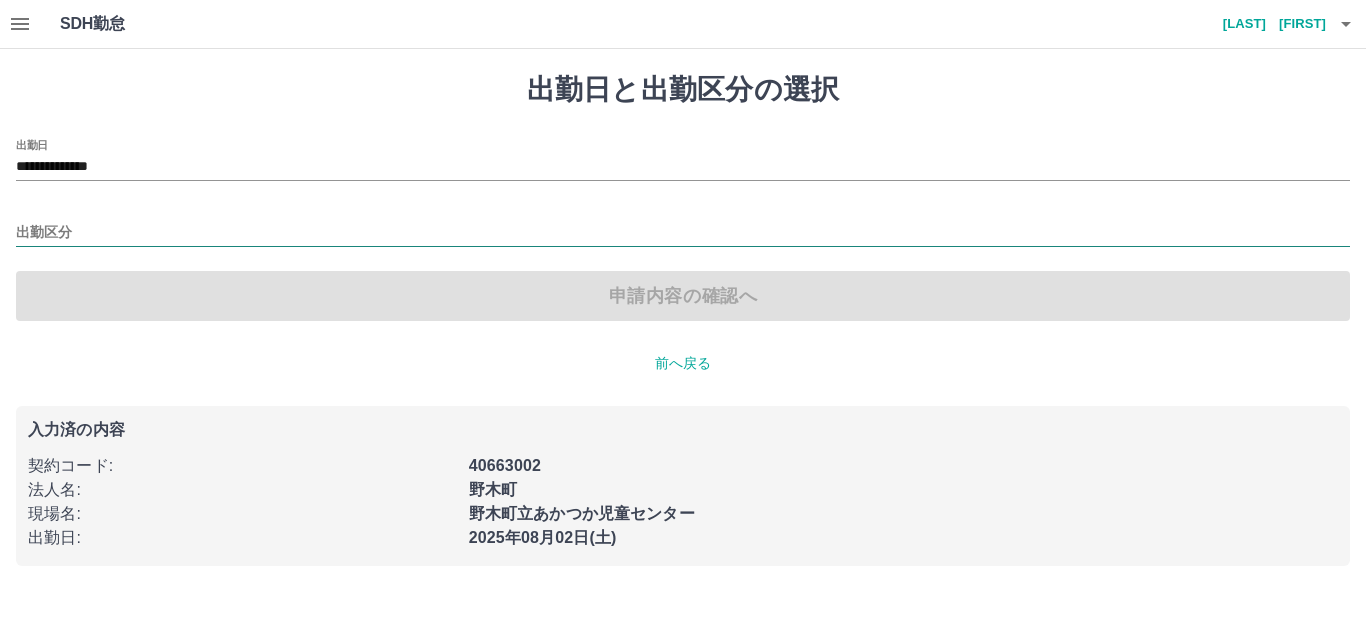 click on "出勤区分" at bounding box center [683, 233] 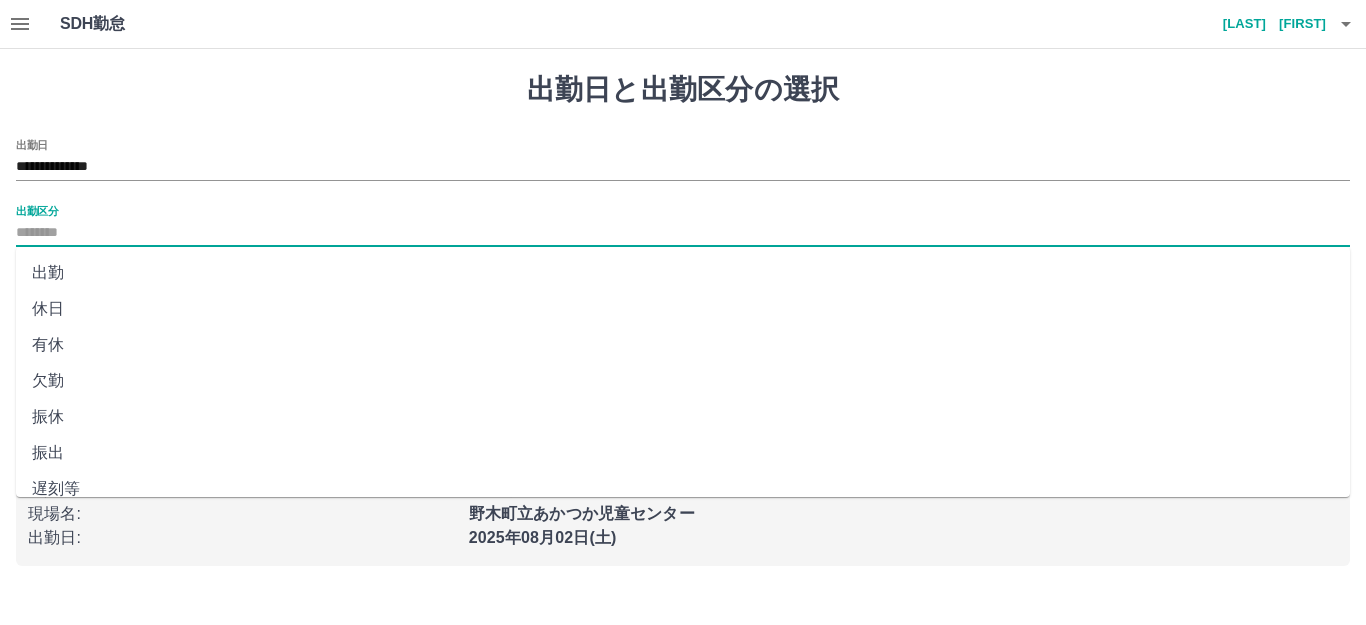 click on "出勤" at bounding box center (683, 273) 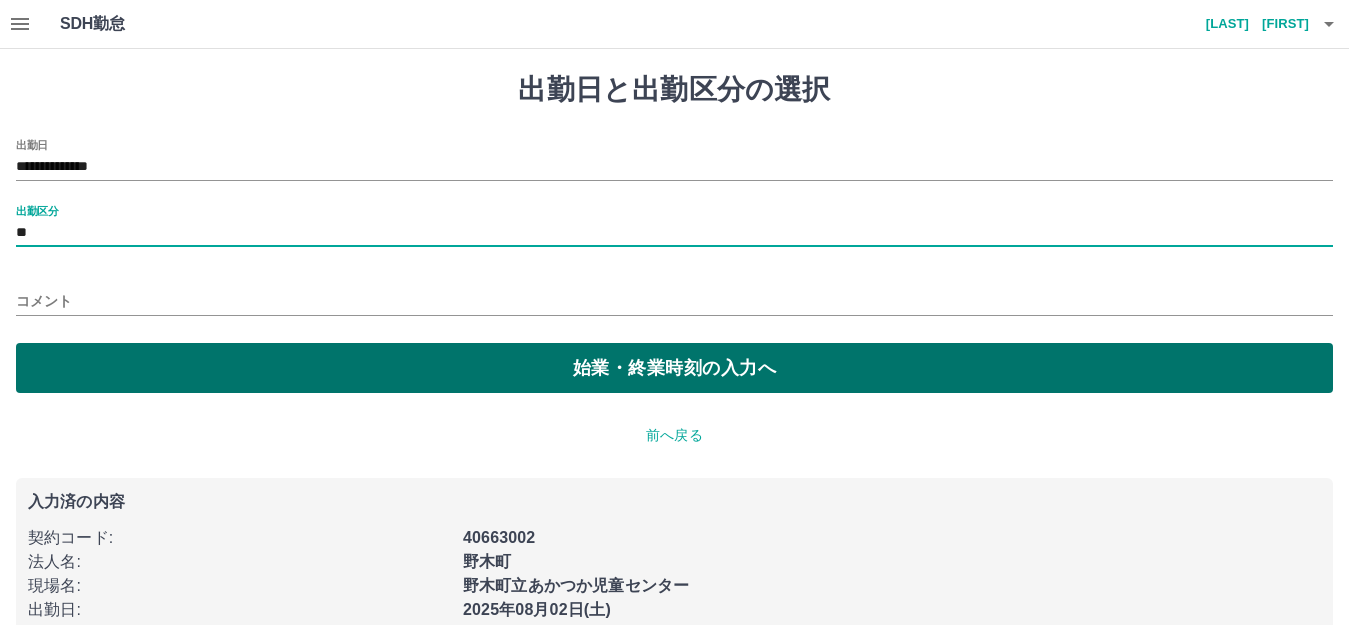 click on "始業・終業時刻の入力へ" at bounding box center [674, 368] 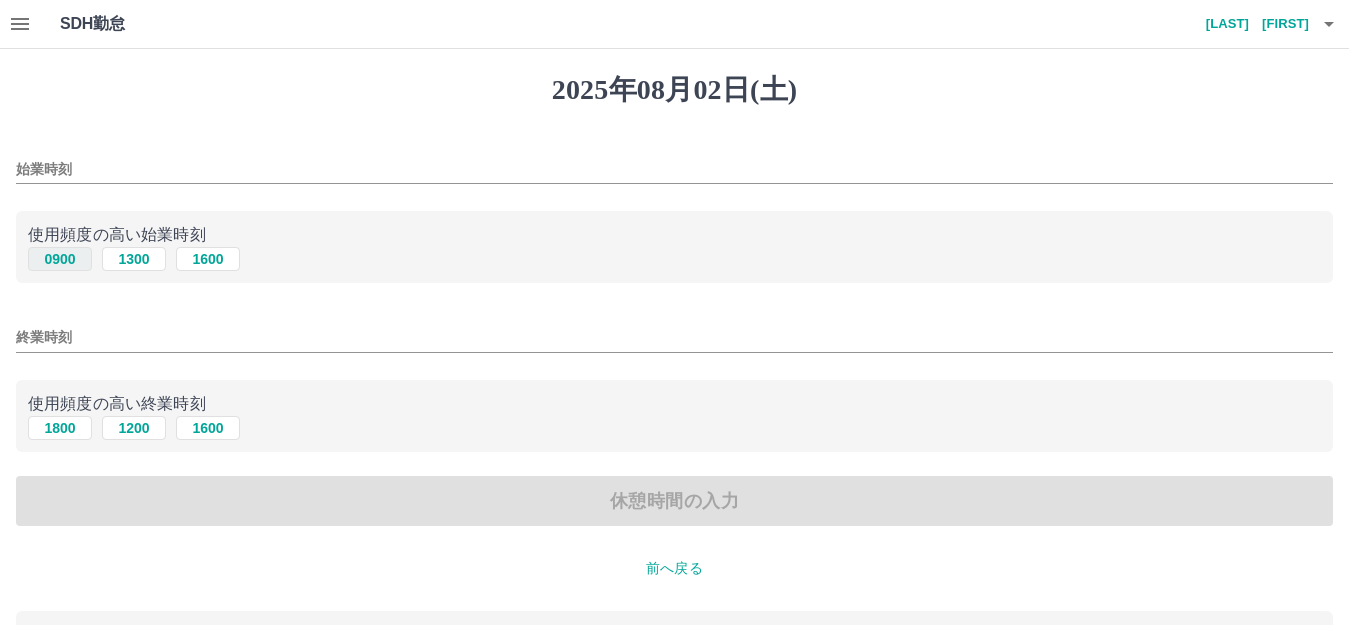 click on "0900" at bounding box center (60, 259) 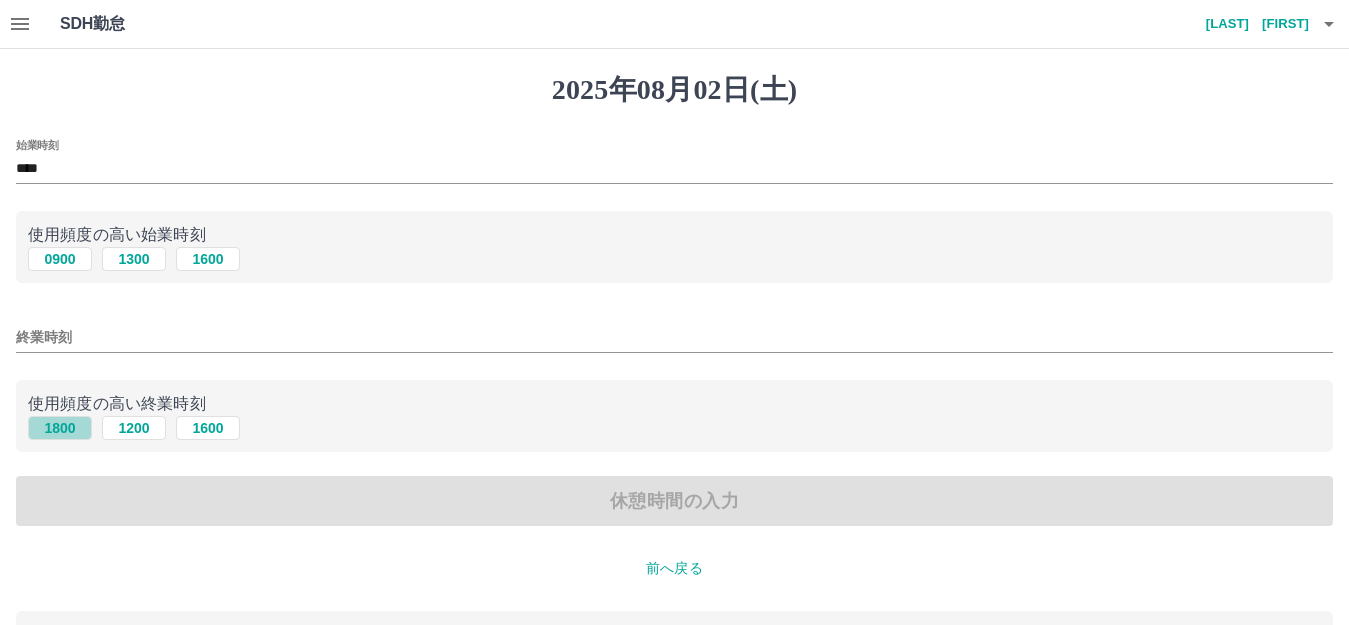 click on "1800" at bounding box center [60, 428] 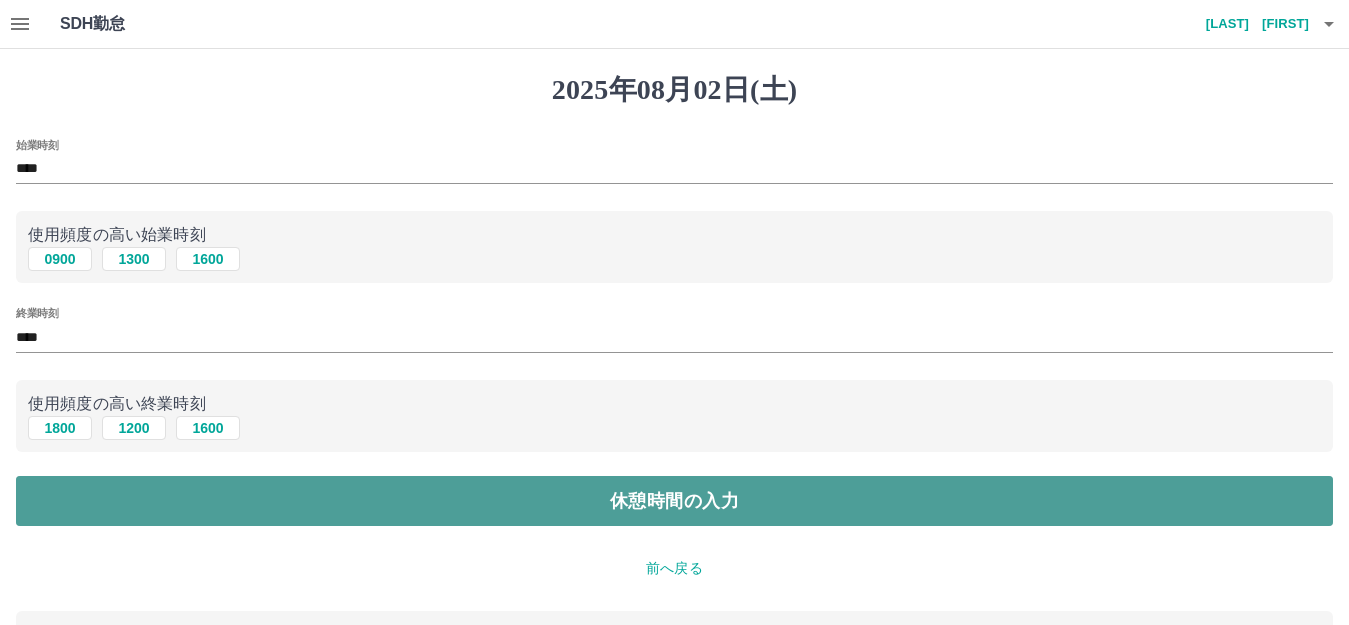 click on "休憩時間の入力" at bounding box center (674, 501) 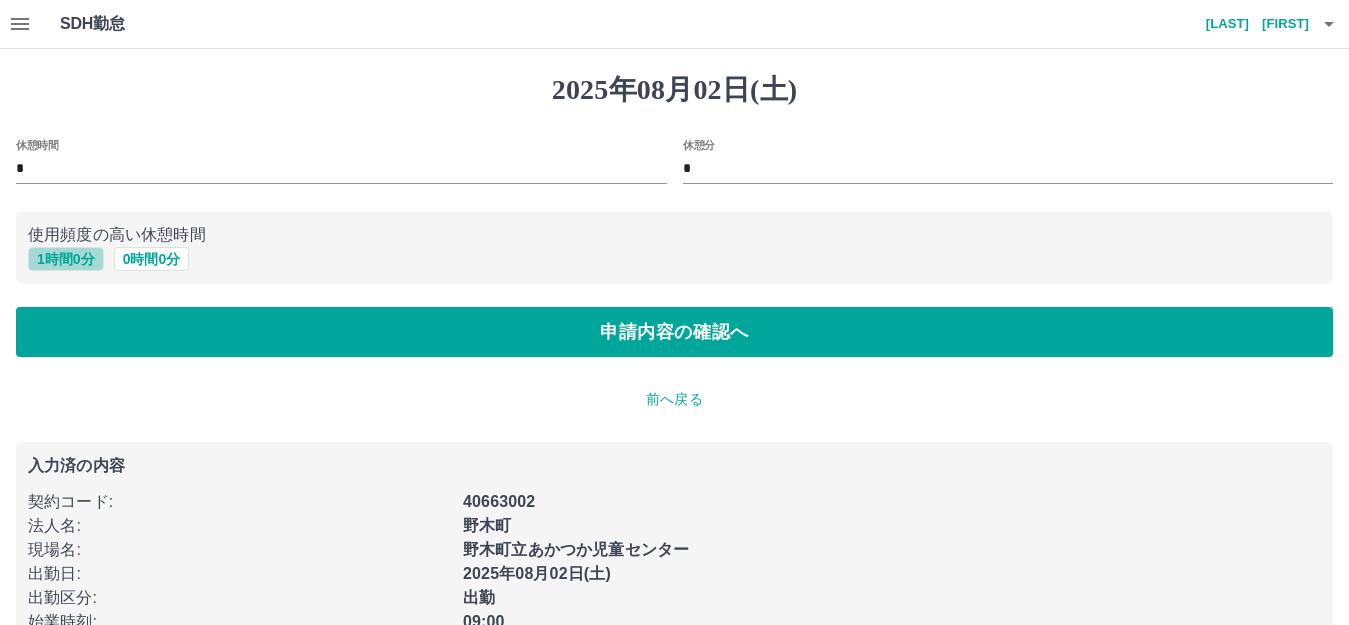 click on "1 時間 0 分" at bounding box center (66, 259) 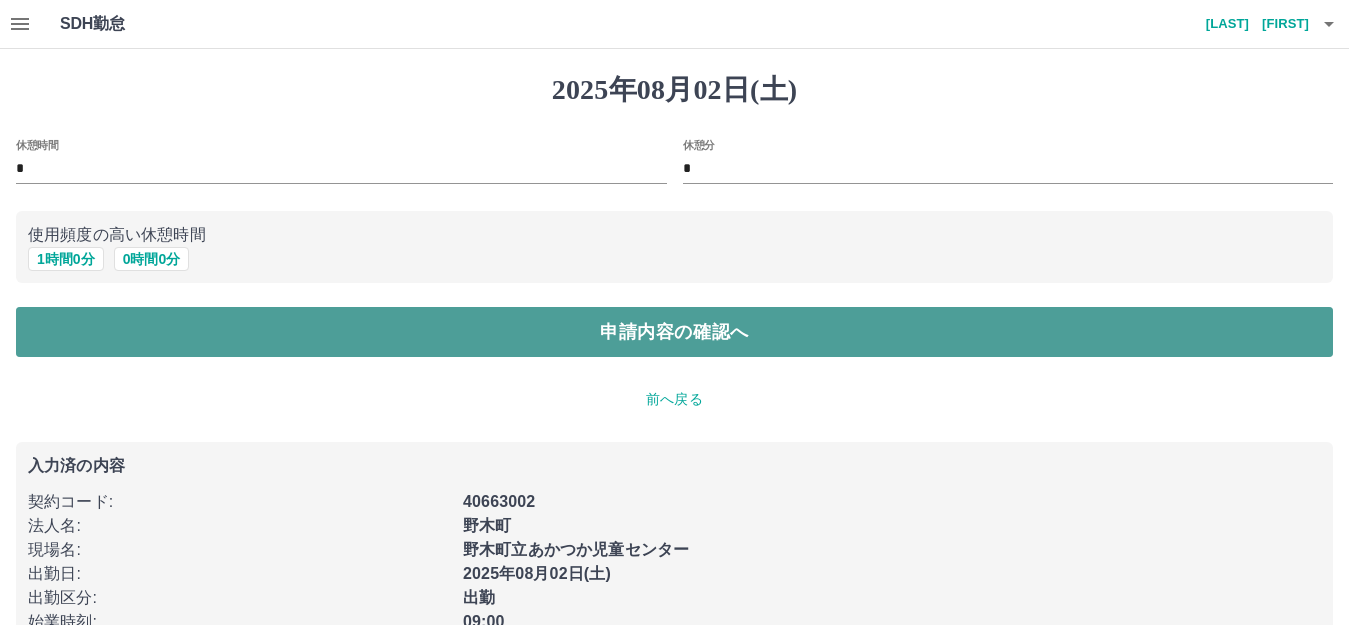 click on "申請内容の確認へ" at bounding box center [674, 332] 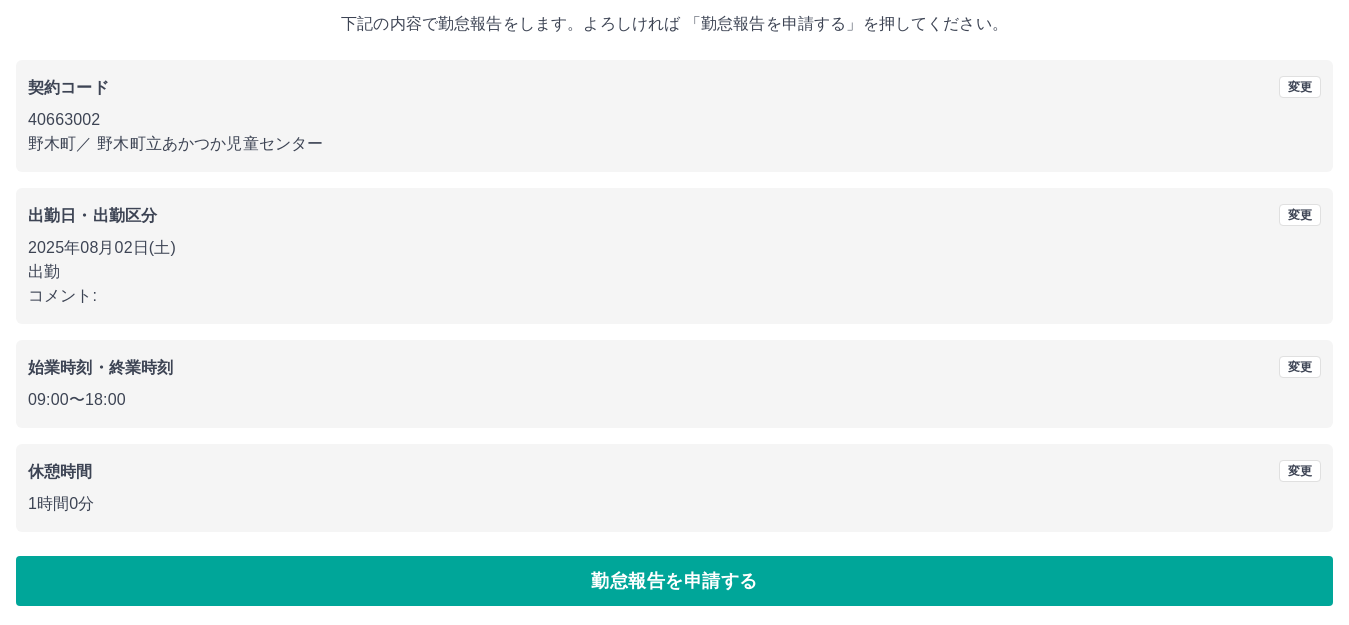 scroll, scrollTop: 124, scrollLeft: 0, axis: vertical 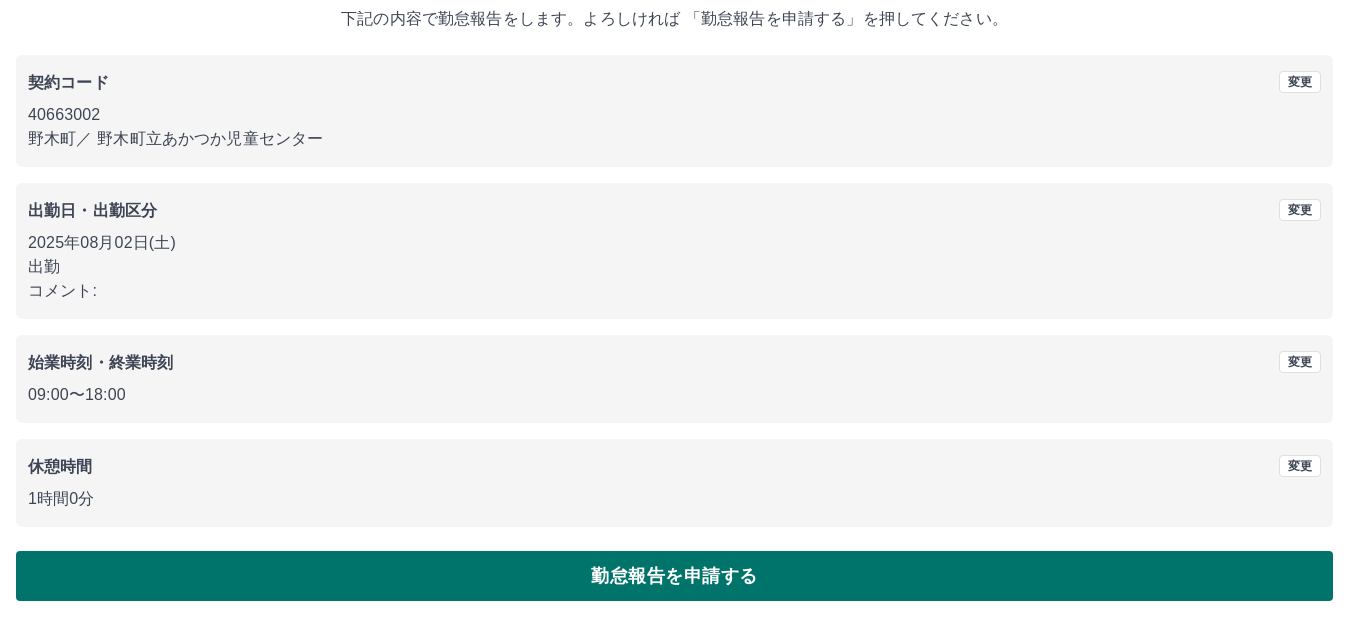 click on "勤怠報告を申請する" at bounding box center (674, 576) 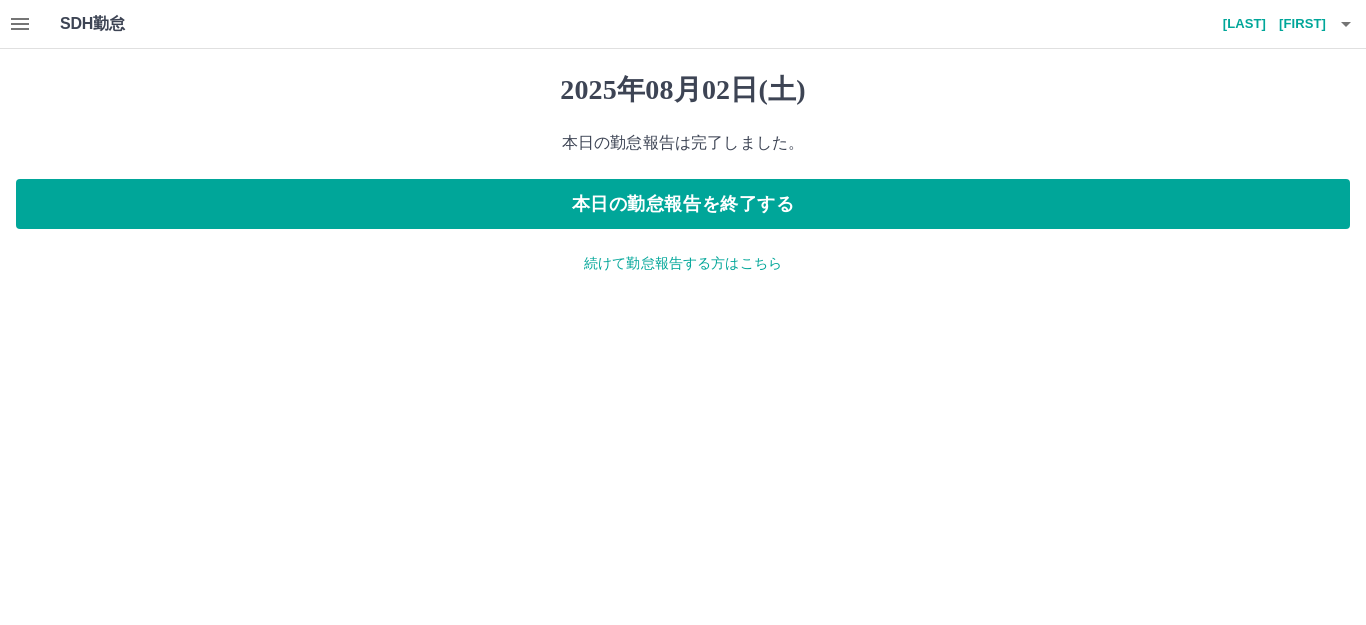 click on "続けて勤怠報告する方はこちら" at bounding box center [683, 263] 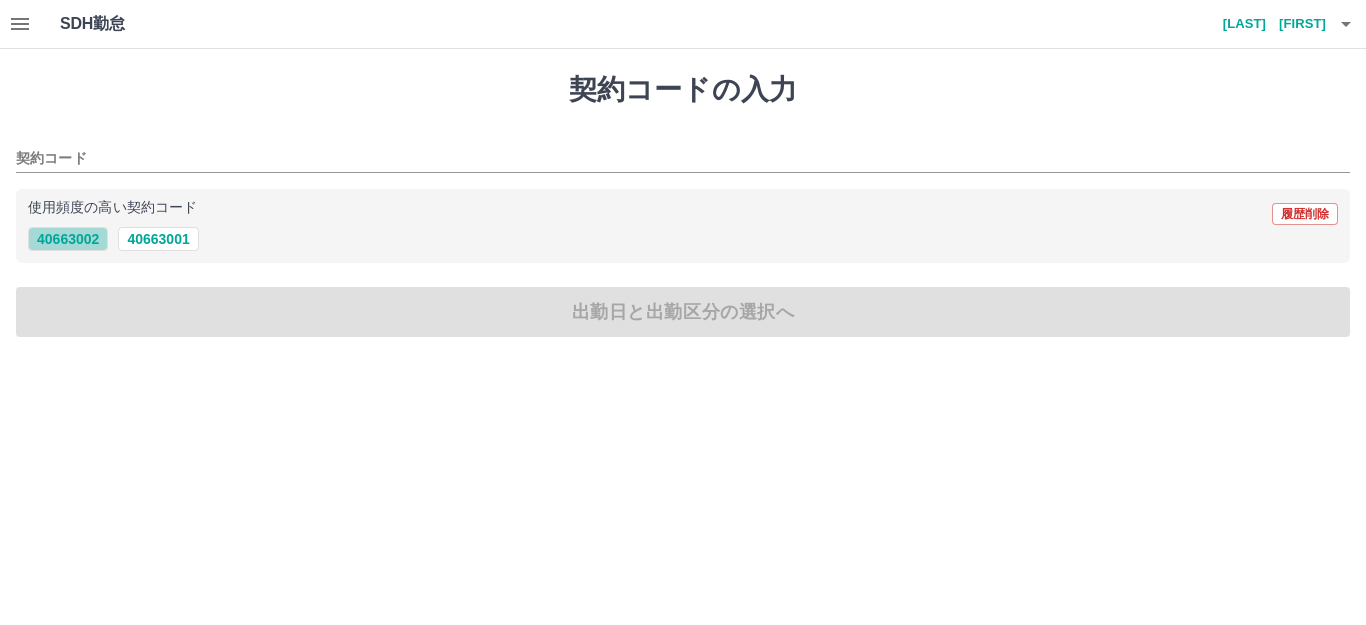 click on "40663002" at bounding box center [68, 239] 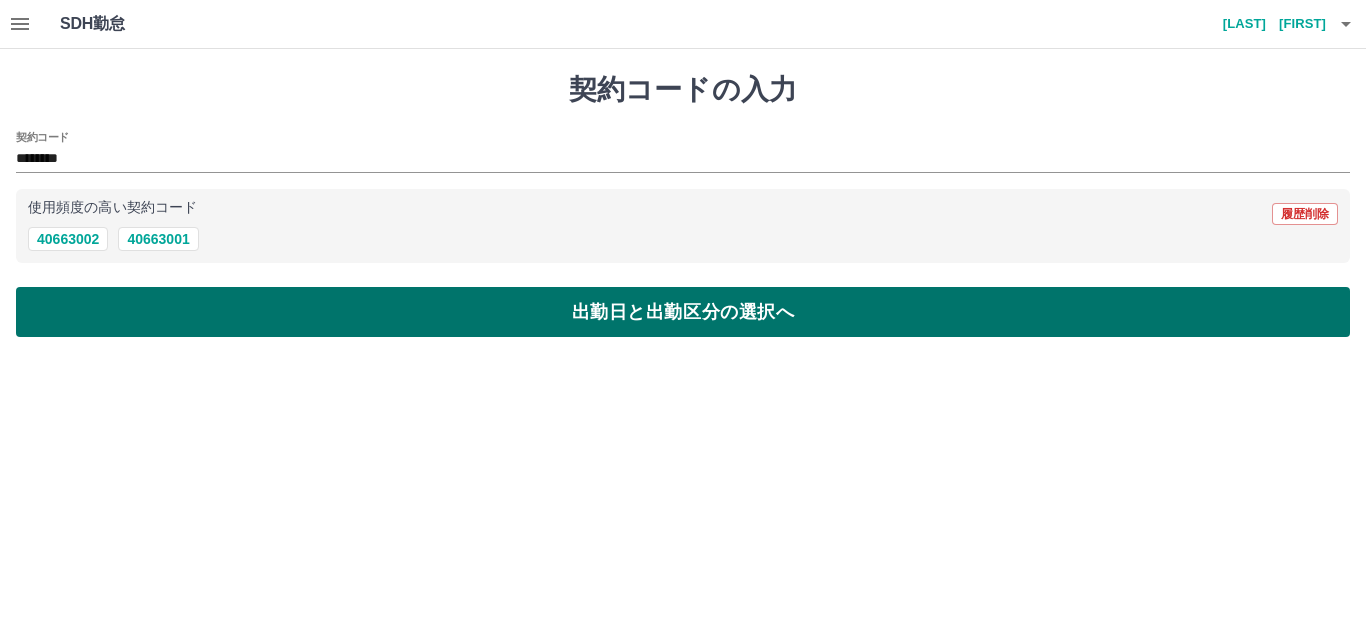 click on "出勤日と出勤区分の選択へ" at bounding box center (683, 312) 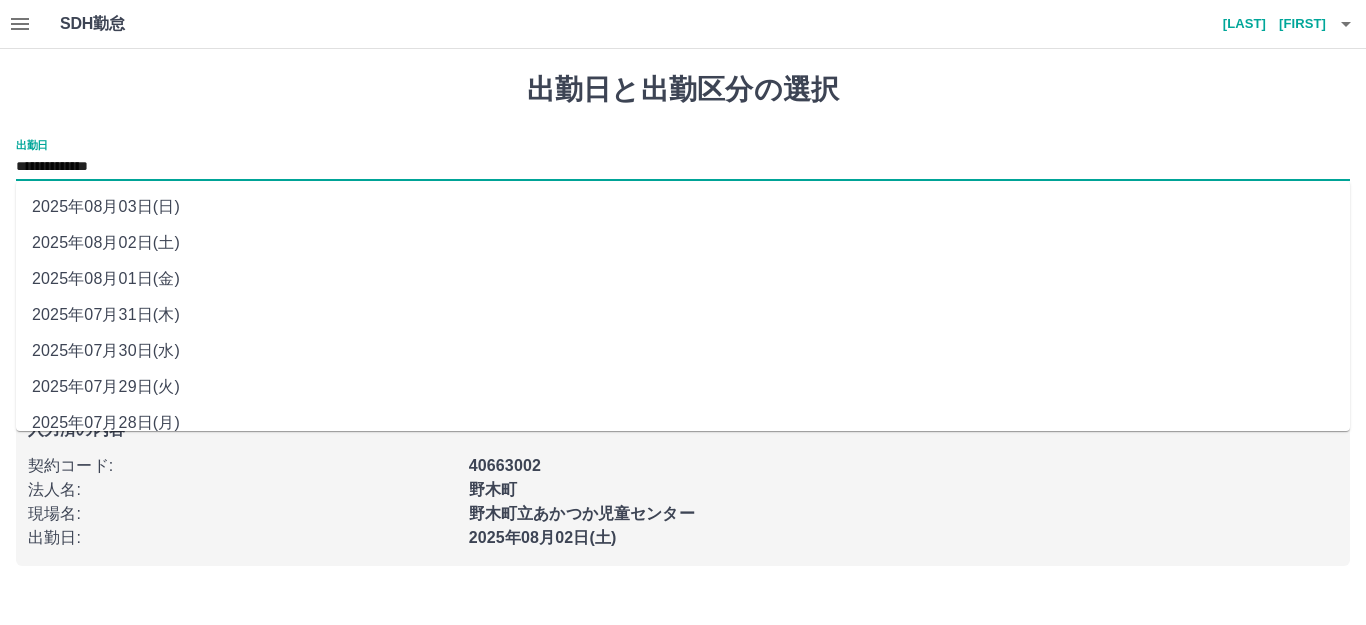click on "**********" at bounding box center (683, 167) 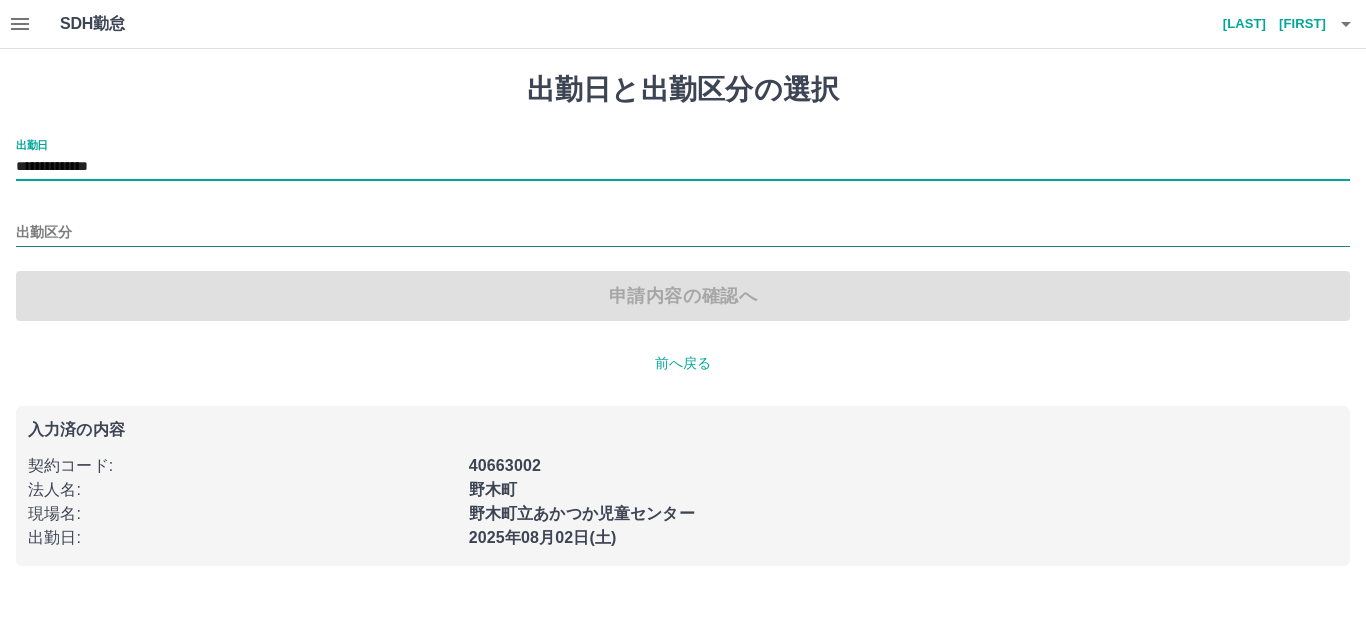 click on "出勤区分" at bounding box center (683, 233) 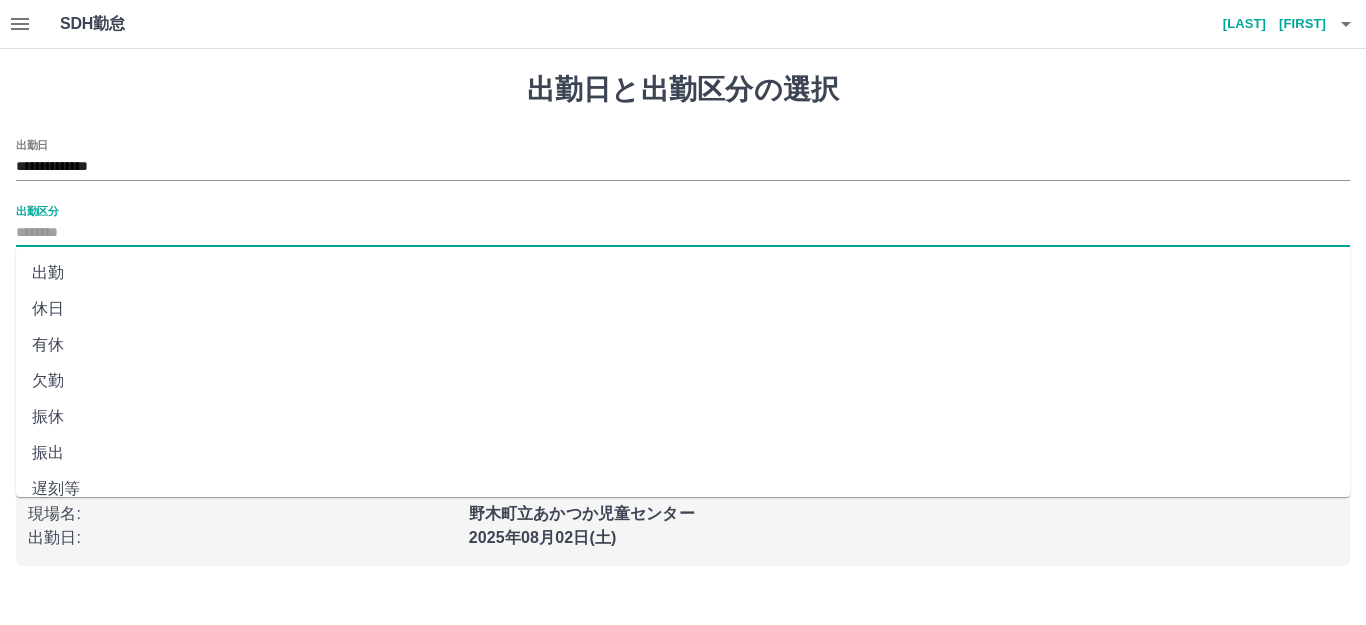click on "出勤" at bounding box center [683, 273] 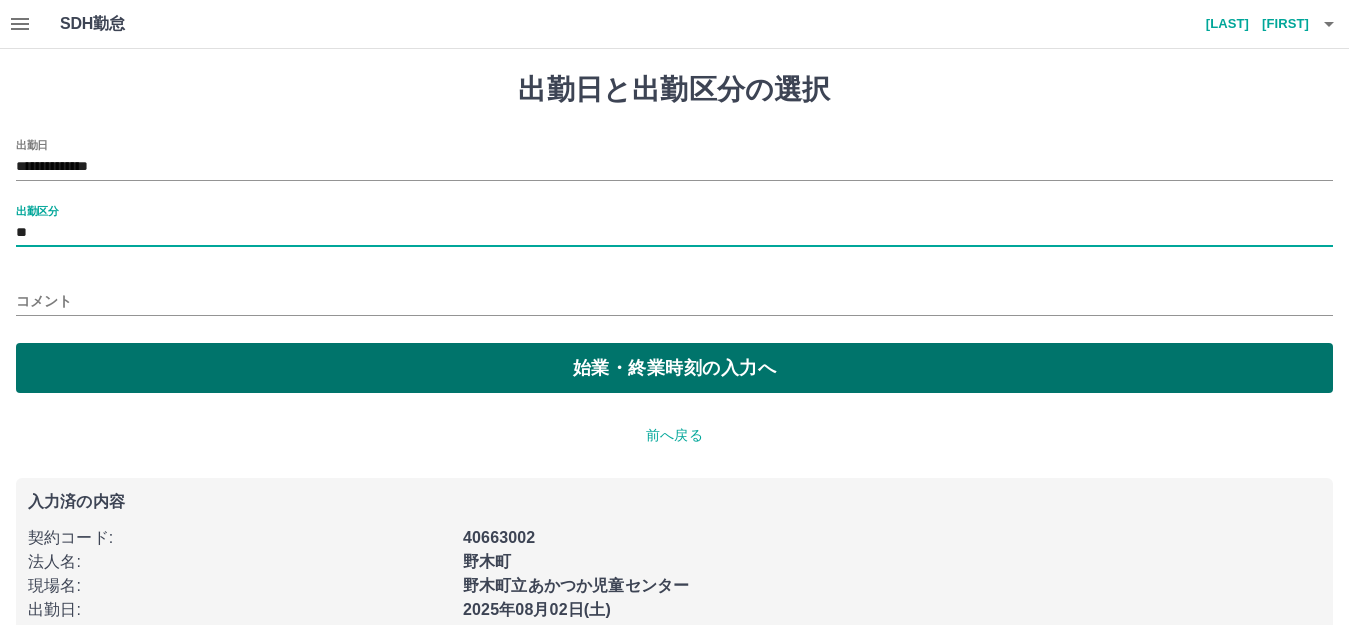 click on "始業・終業時刻の入力へ" at bounding box center (674, 368) 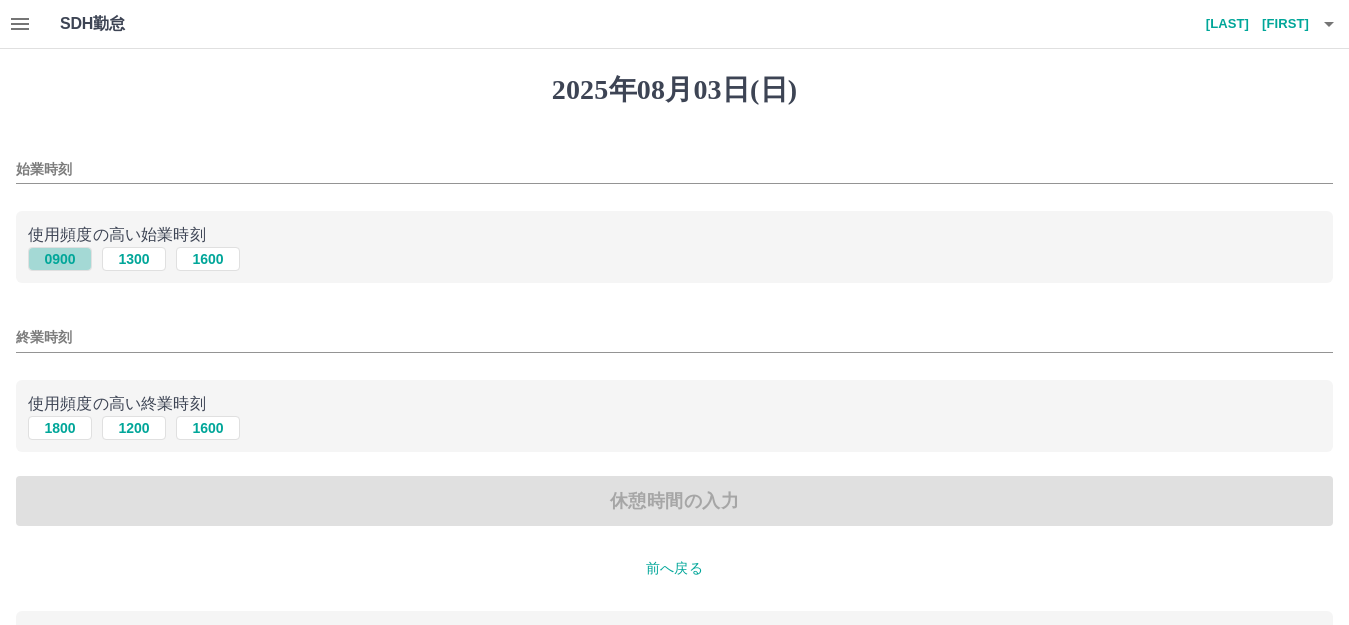 click on "0900" at bounding box center (60, 259) 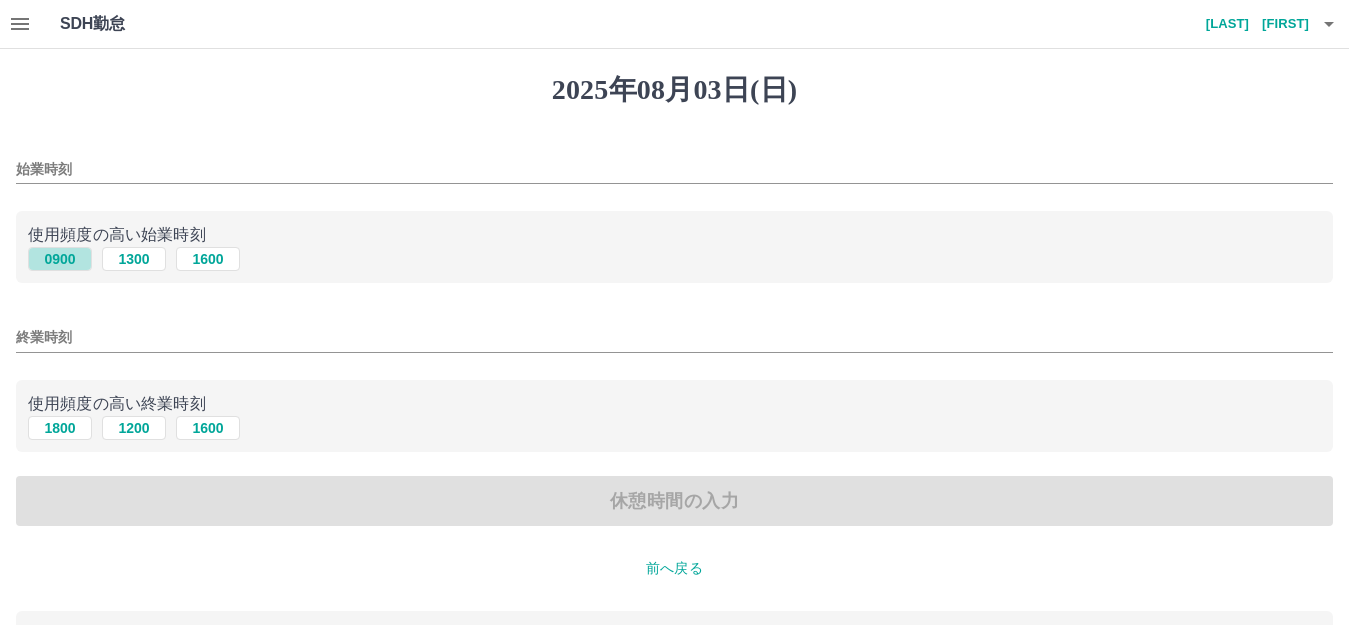 type on "****" 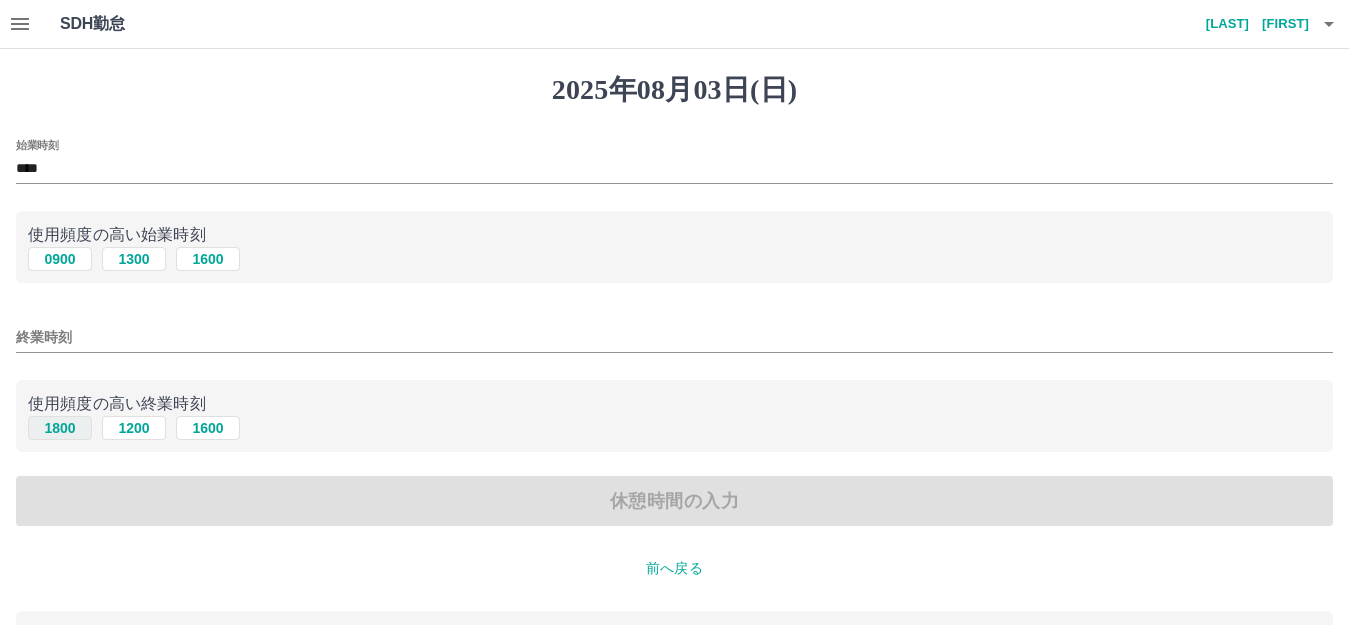 click on "1800" at bounding box center [60, 428] 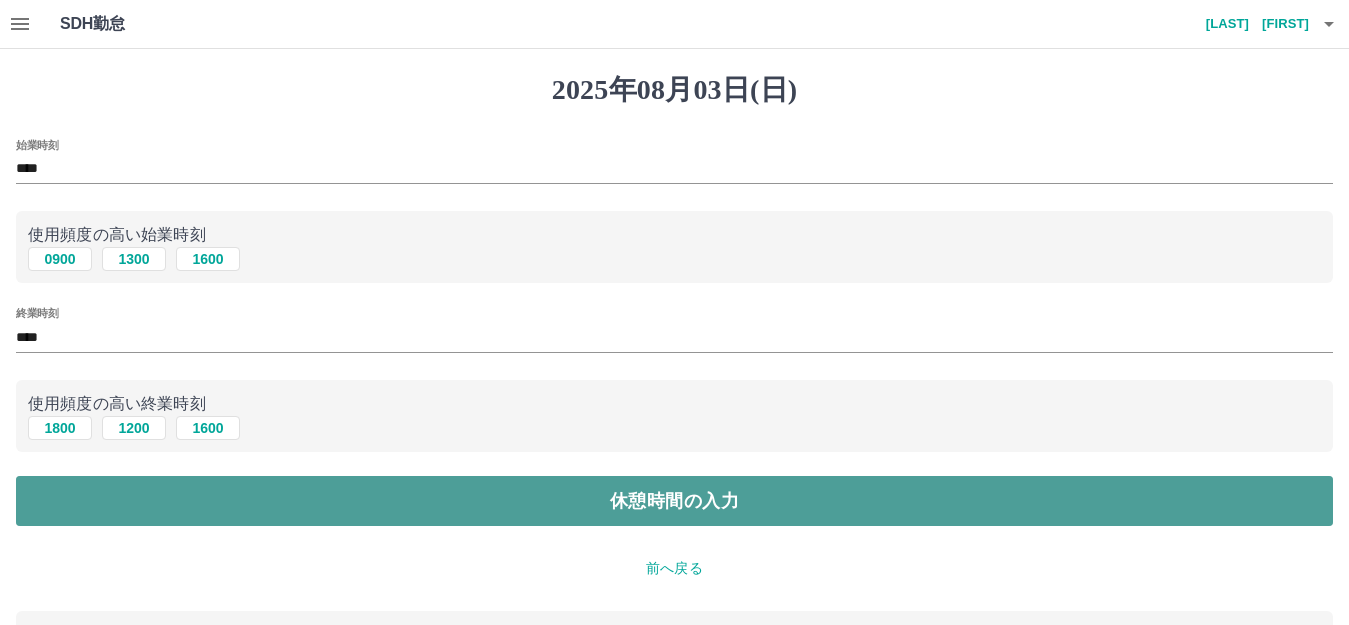click on "休憩時間の入力" at bounding box center (674, 501) 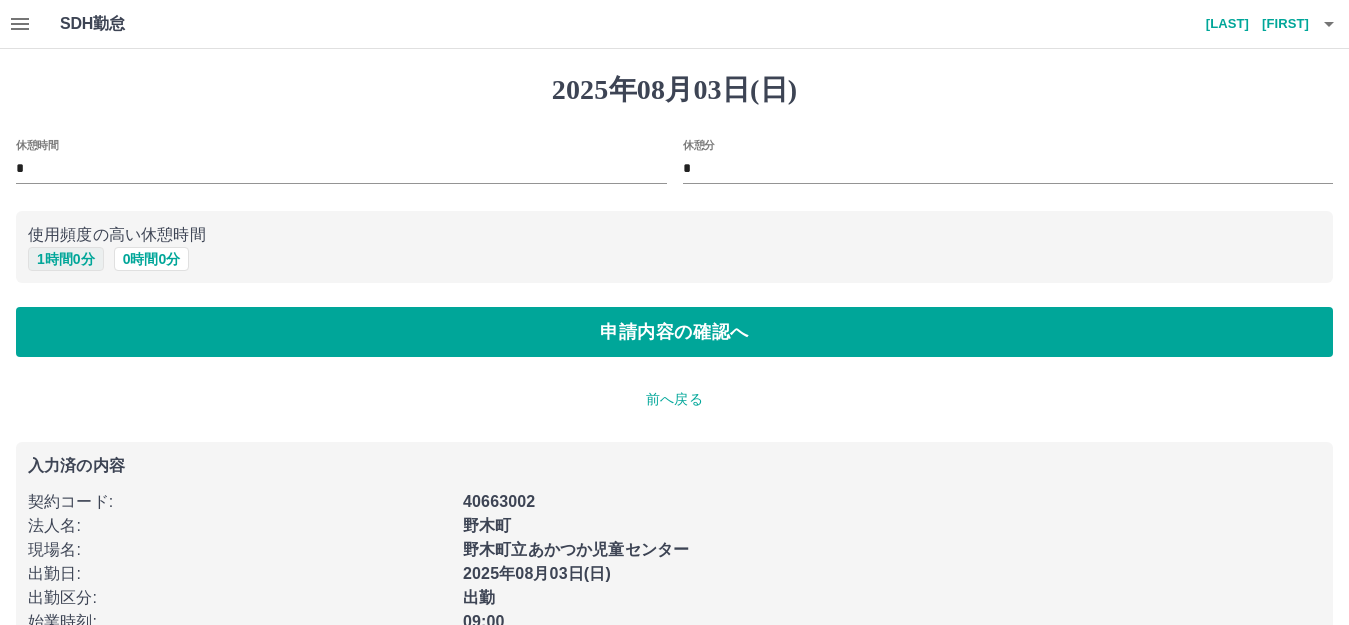 click on "1 時間 0 分" at bounding box center (66, 259) 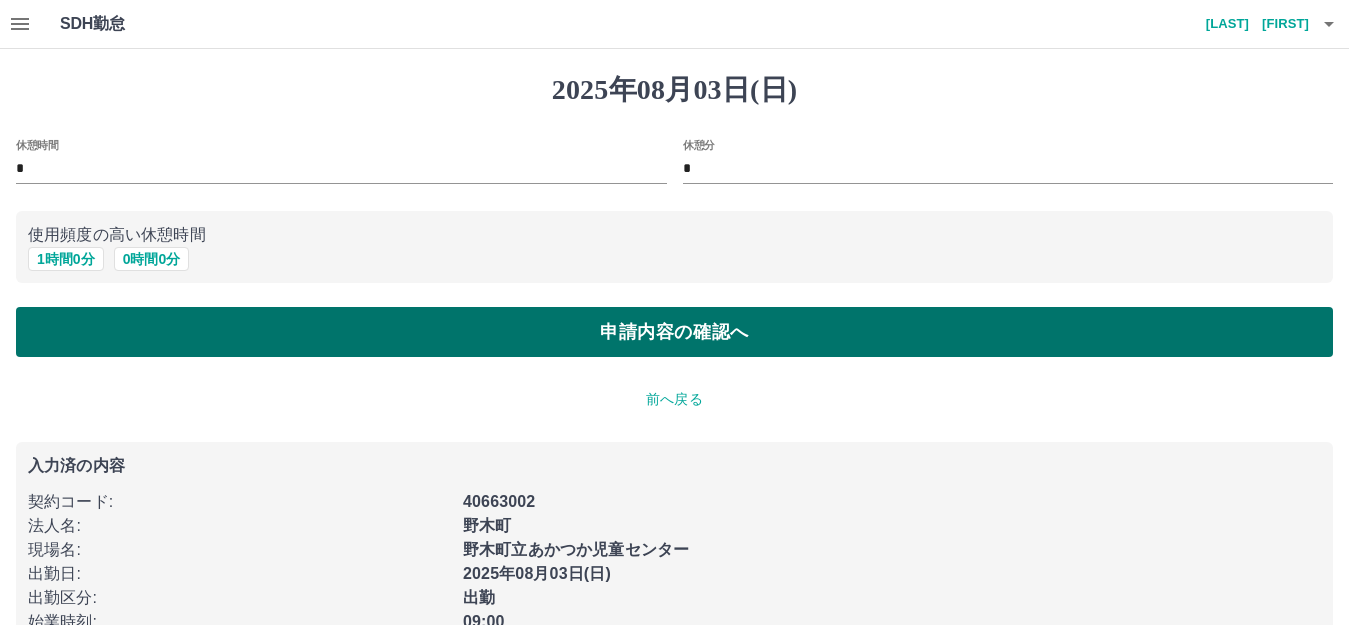 click on "申請内容の確認へ" at bounding box center [674, 332] 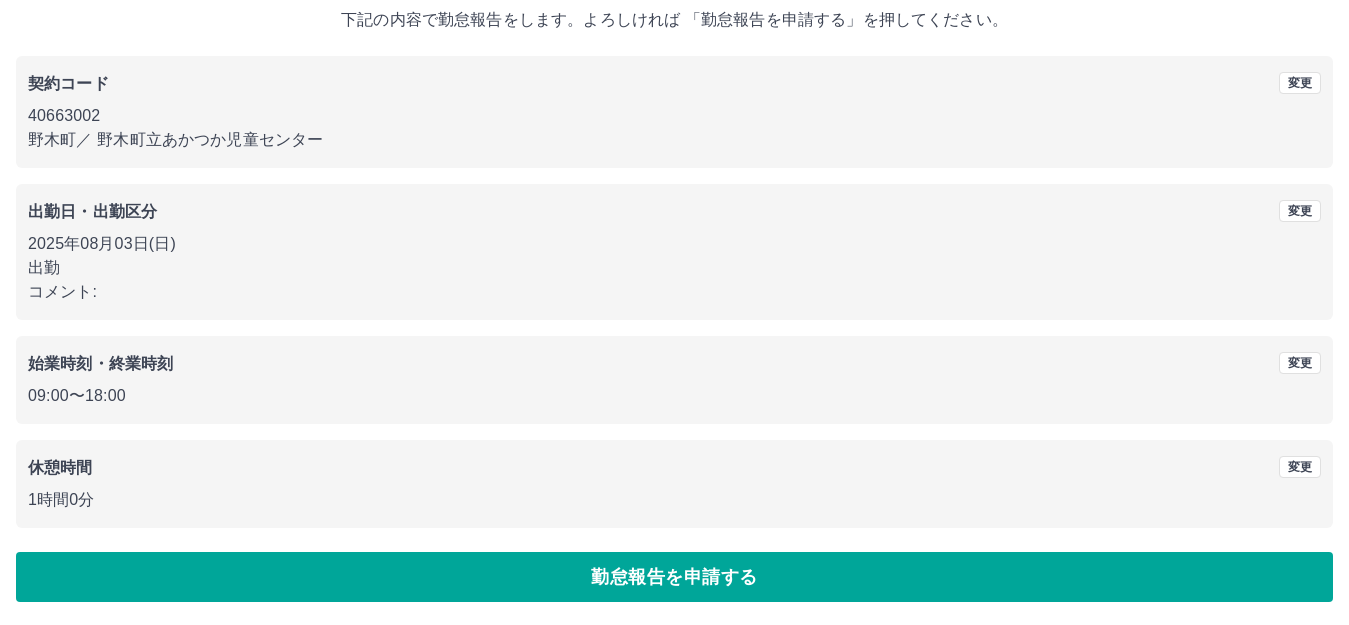 scroll, scrollTop: 124, scrollLeft: 0, axis: vertical 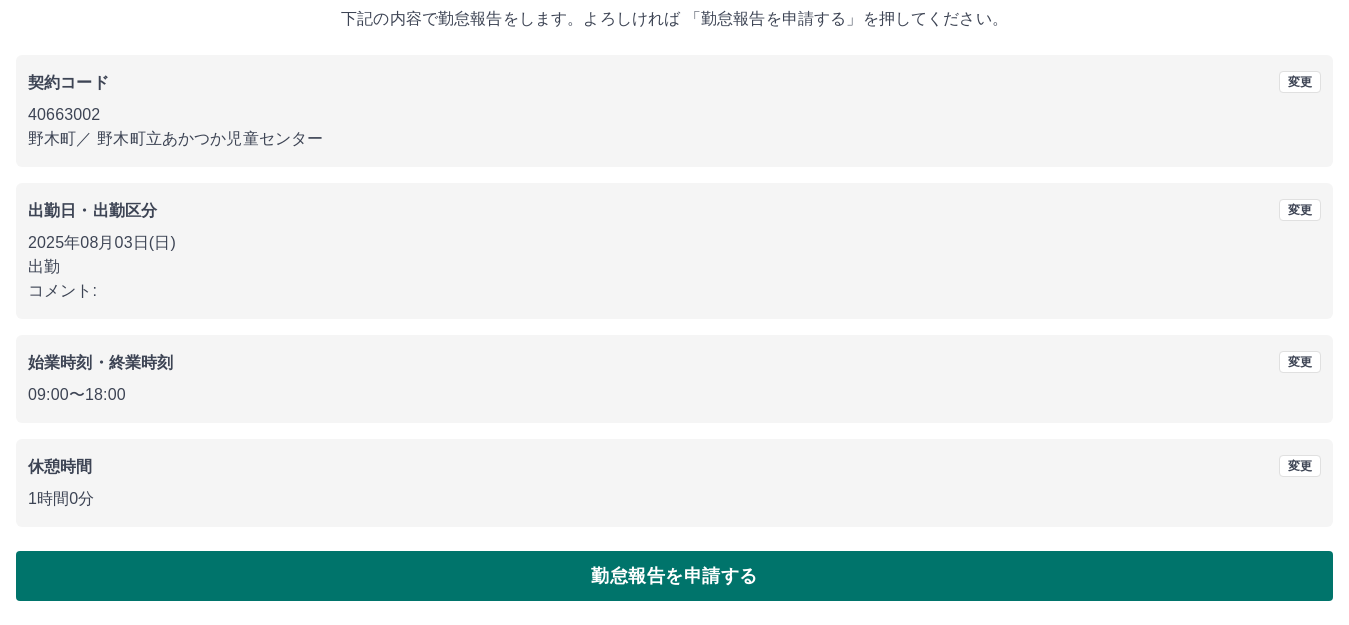 click on "勤怠報告を申請する" at bounding box center (674, 576) 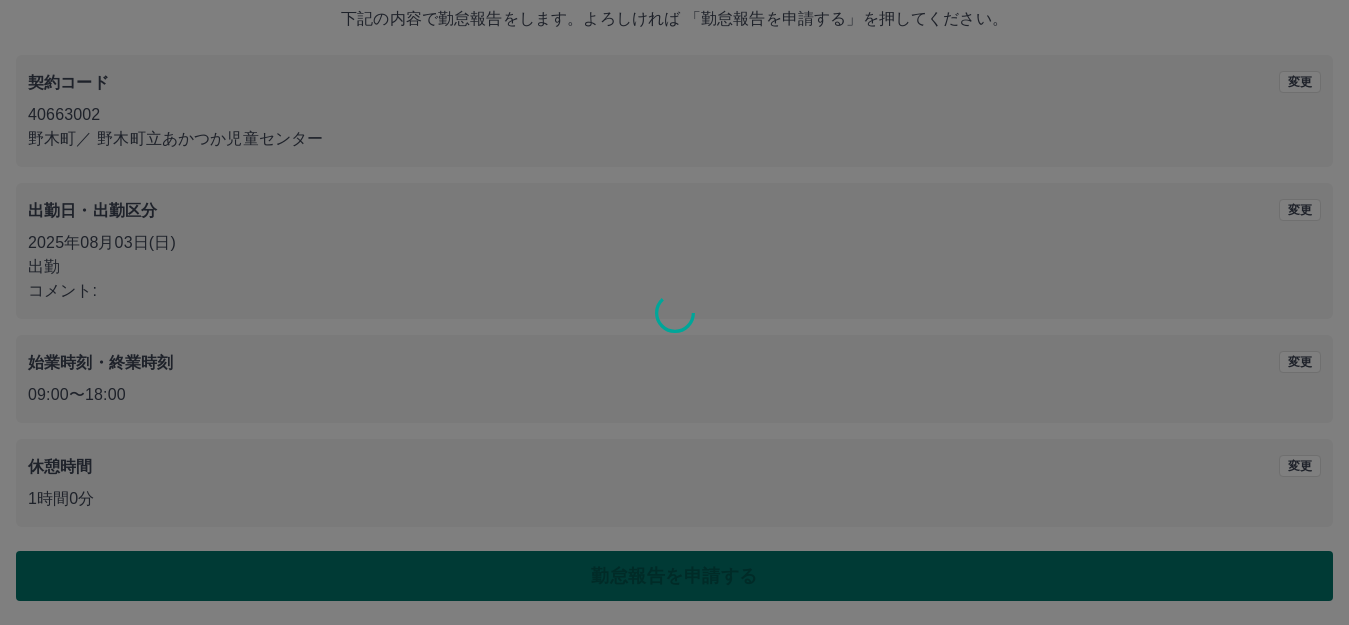 scroll, scrollTop: 0, scrollLeft: 0, axis: both 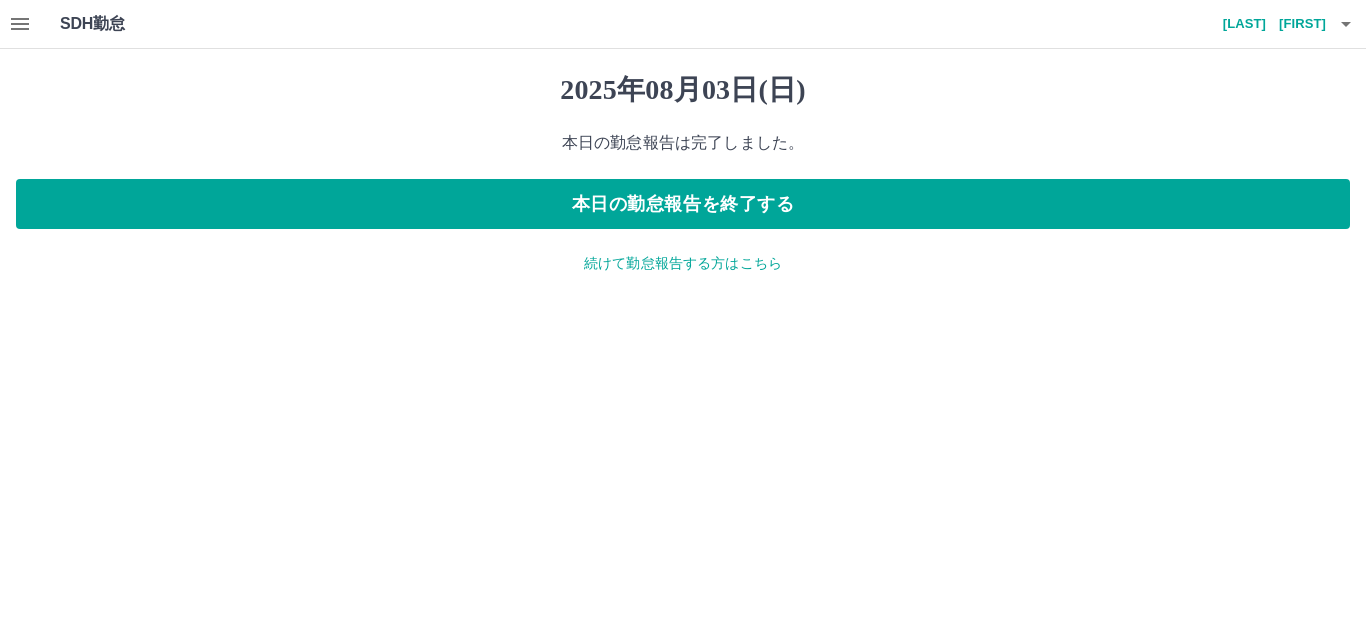 click 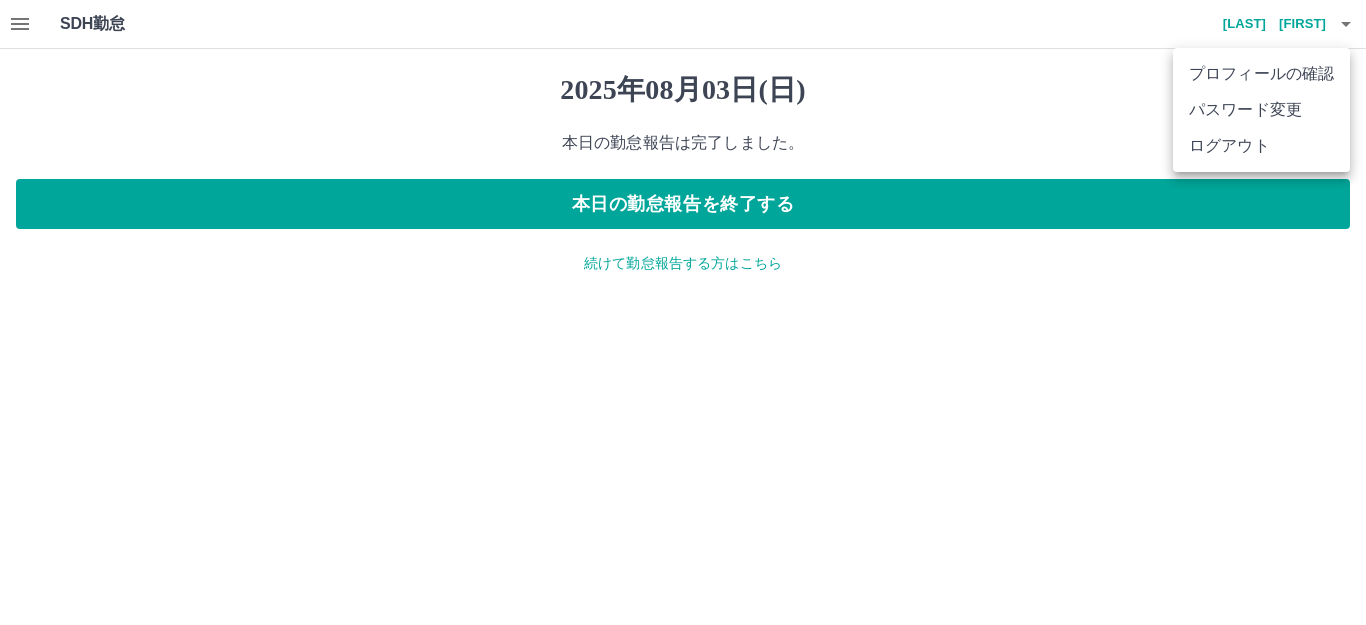click at bounding box center [683, 312] 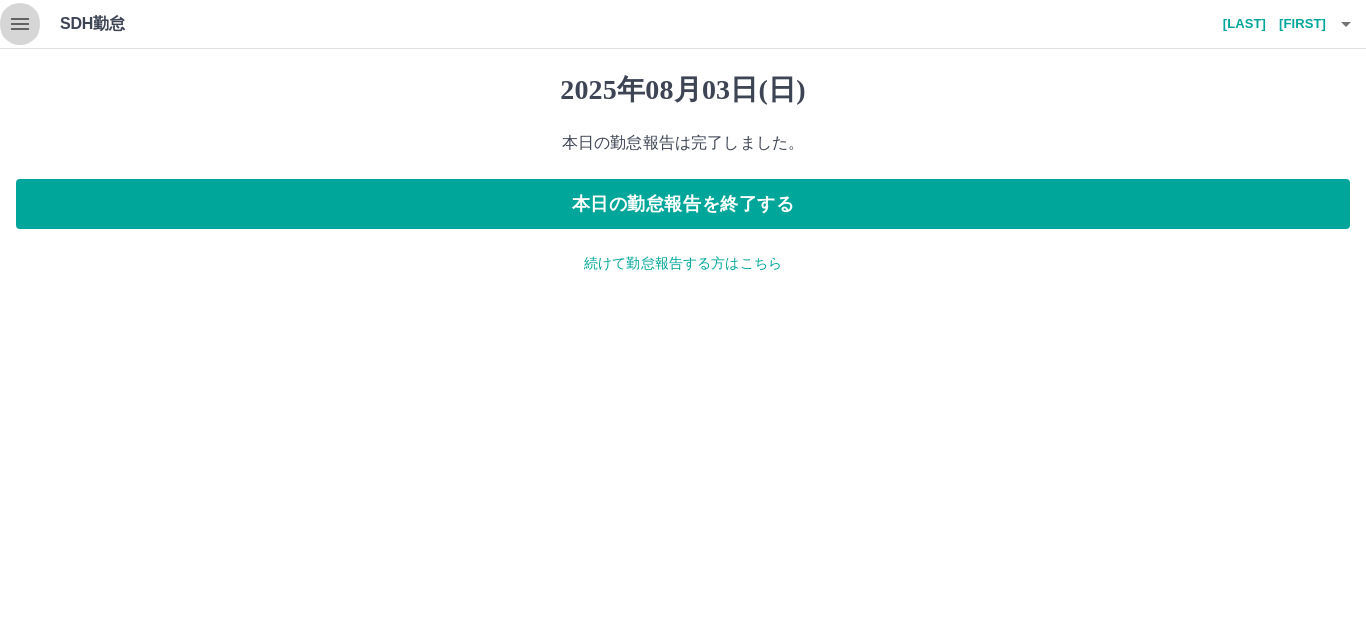 click 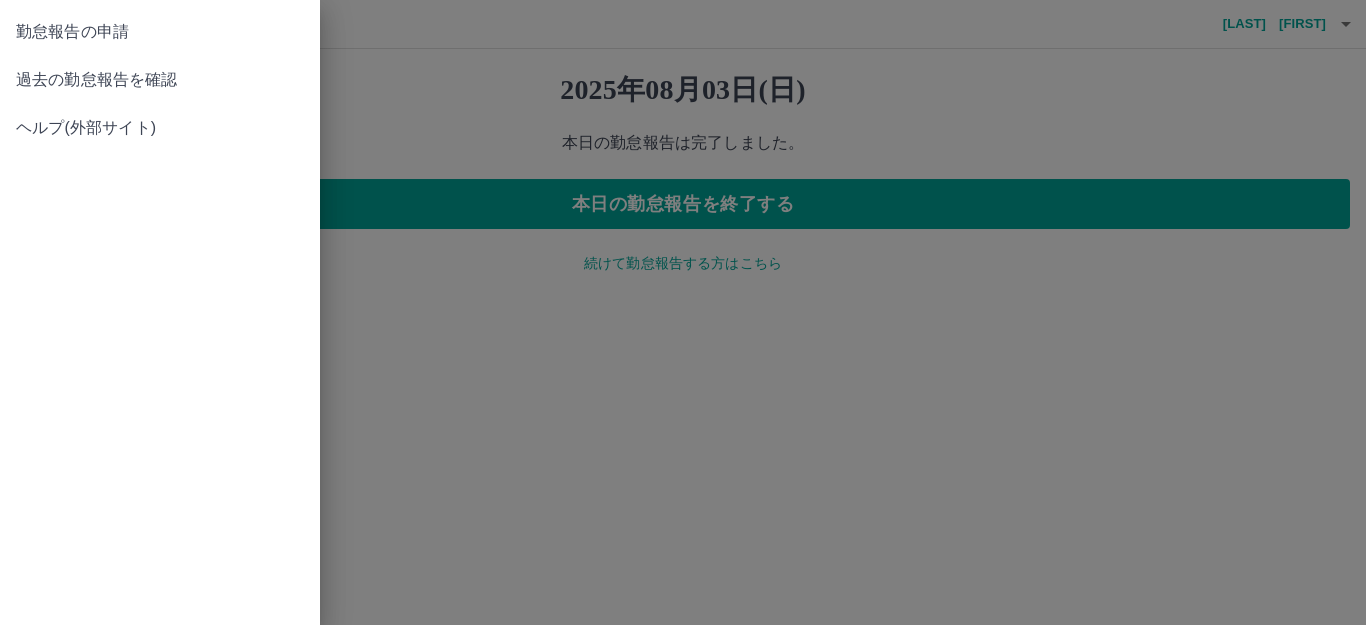 click on "過去の勤怠報告を確認" at bounding box center [160, 80] 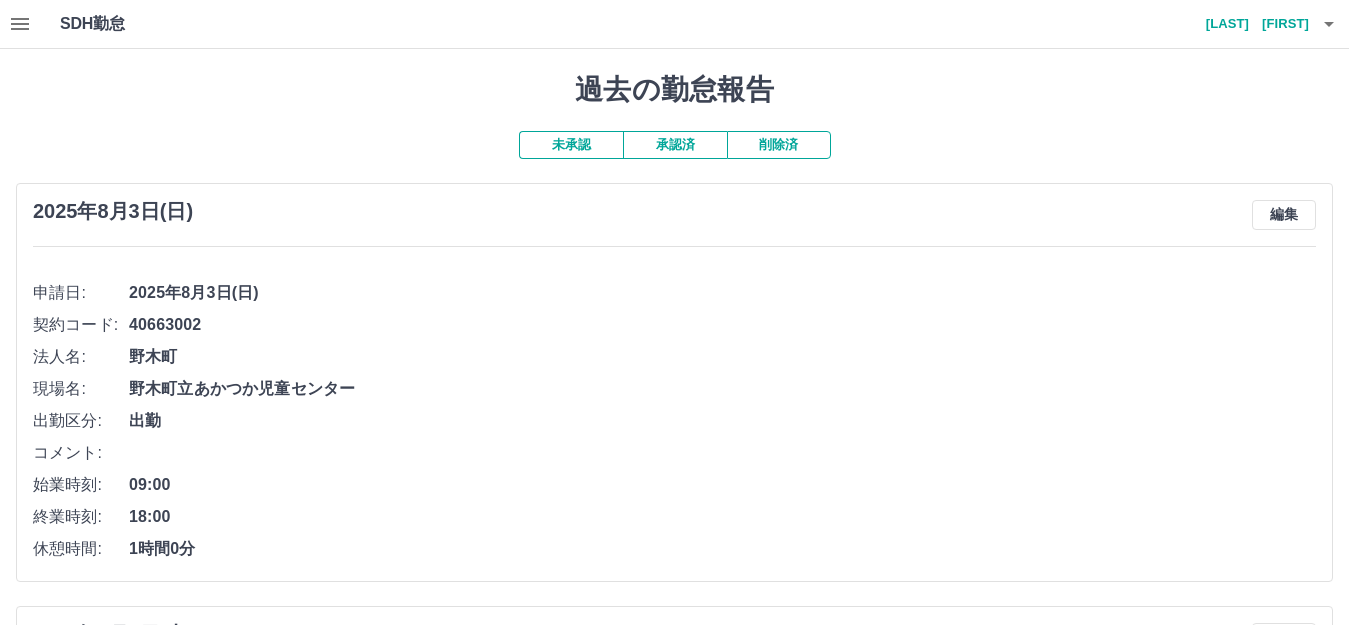 scroll, scrollTop: 100, scrollLeft: 0, axis: vertical 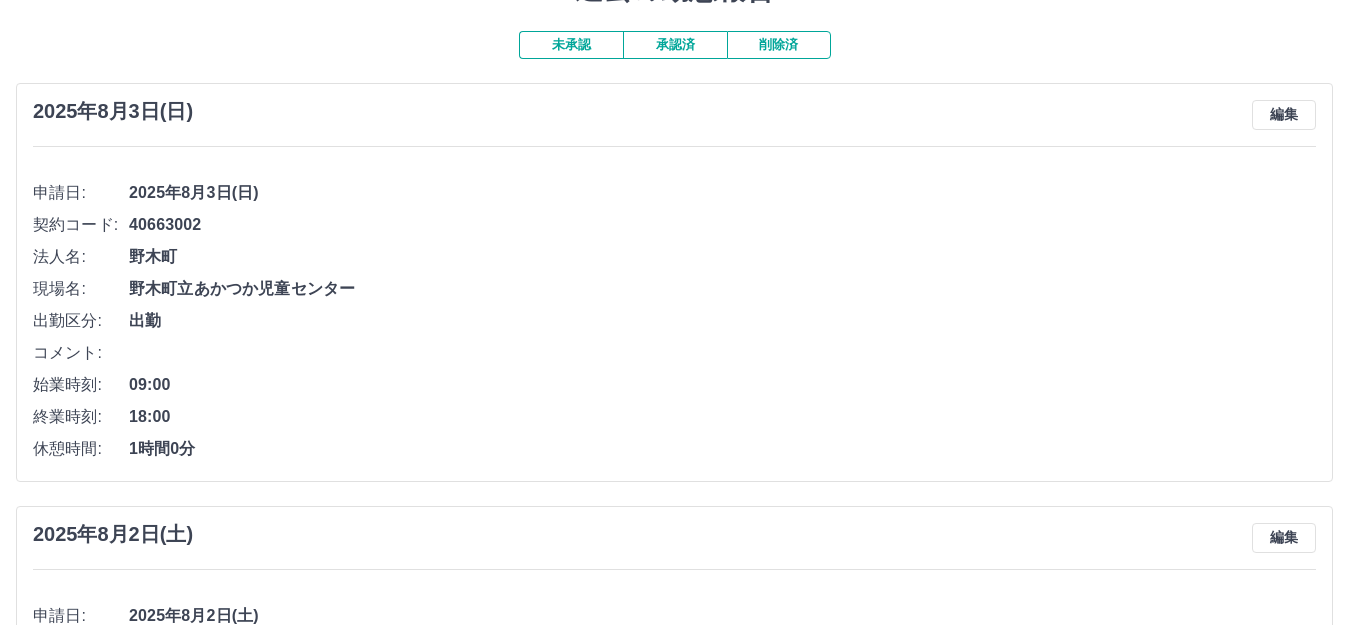 click on "承認済" at bounding box center (675, 45) 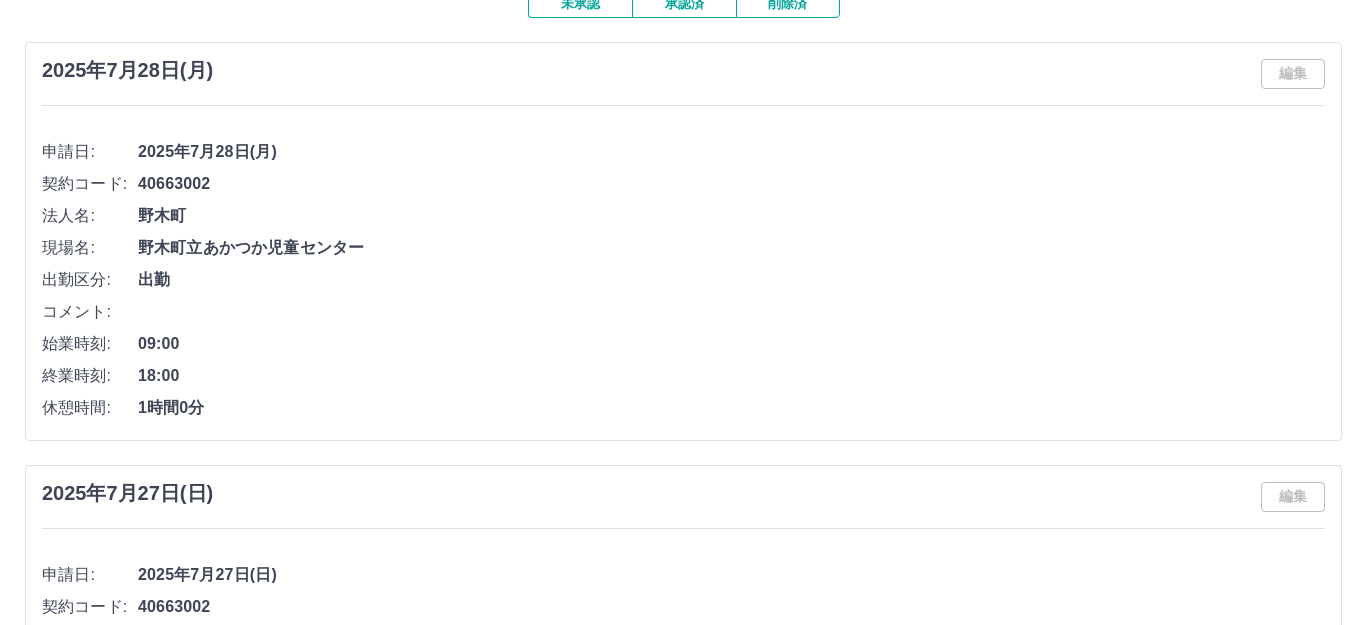 scroll, scrollTop: 0, scrollLeft: 0, axis: both 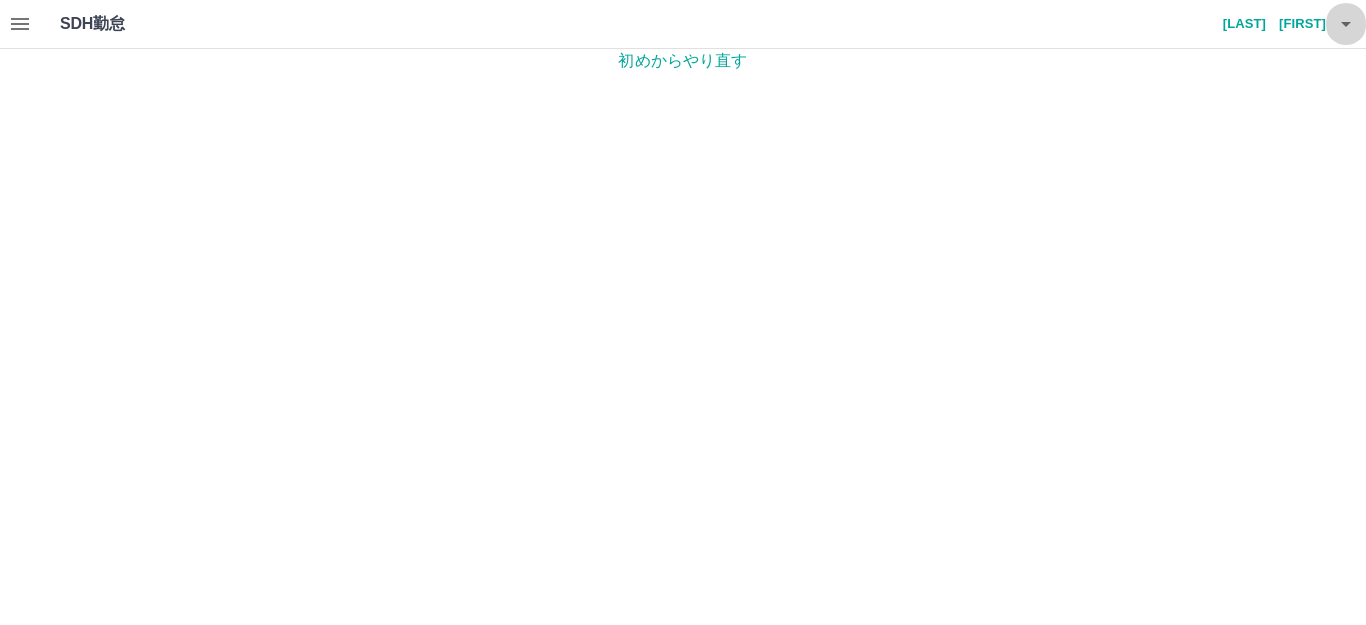 click 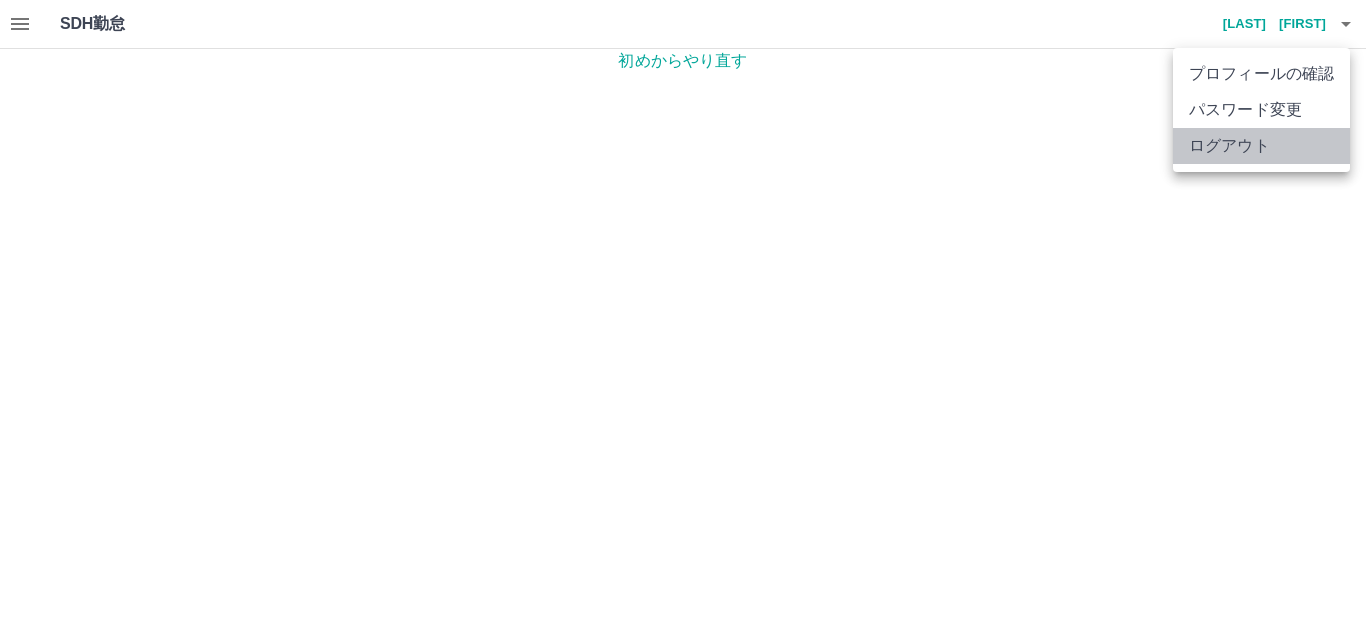 click on "ログアウト" at bounding box center [1261, 146] 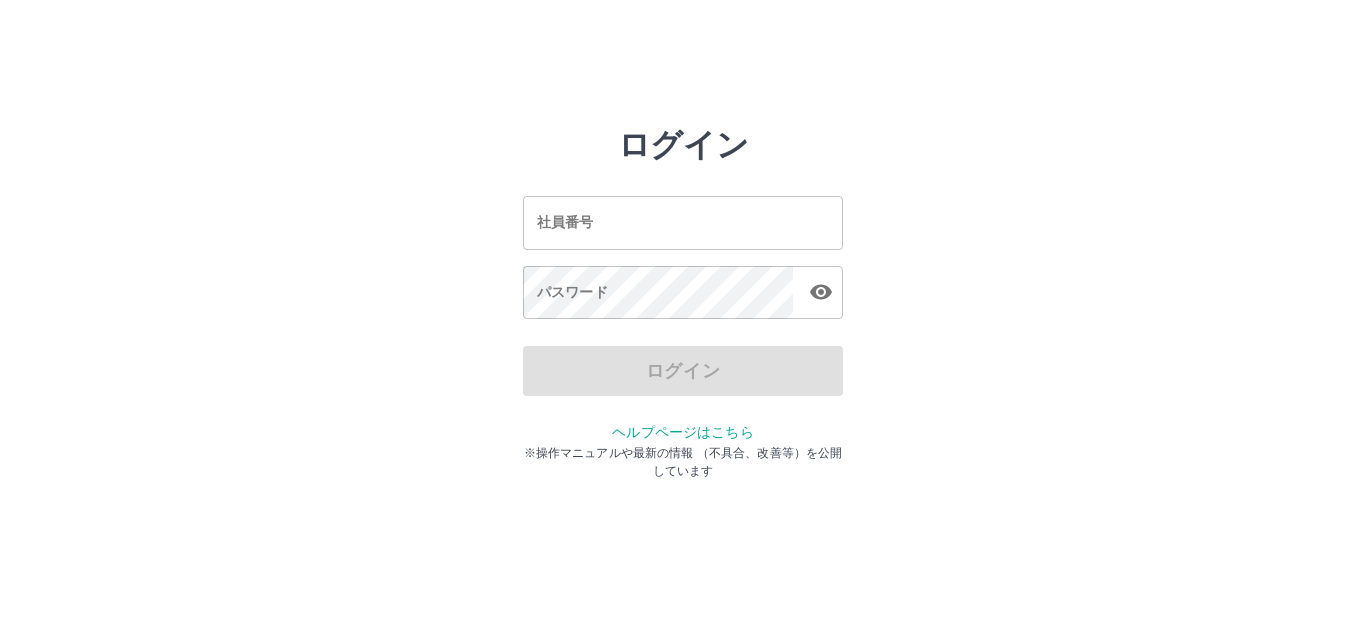 scroll, scrollTop: 0, scrollLeft: 0, axis: both 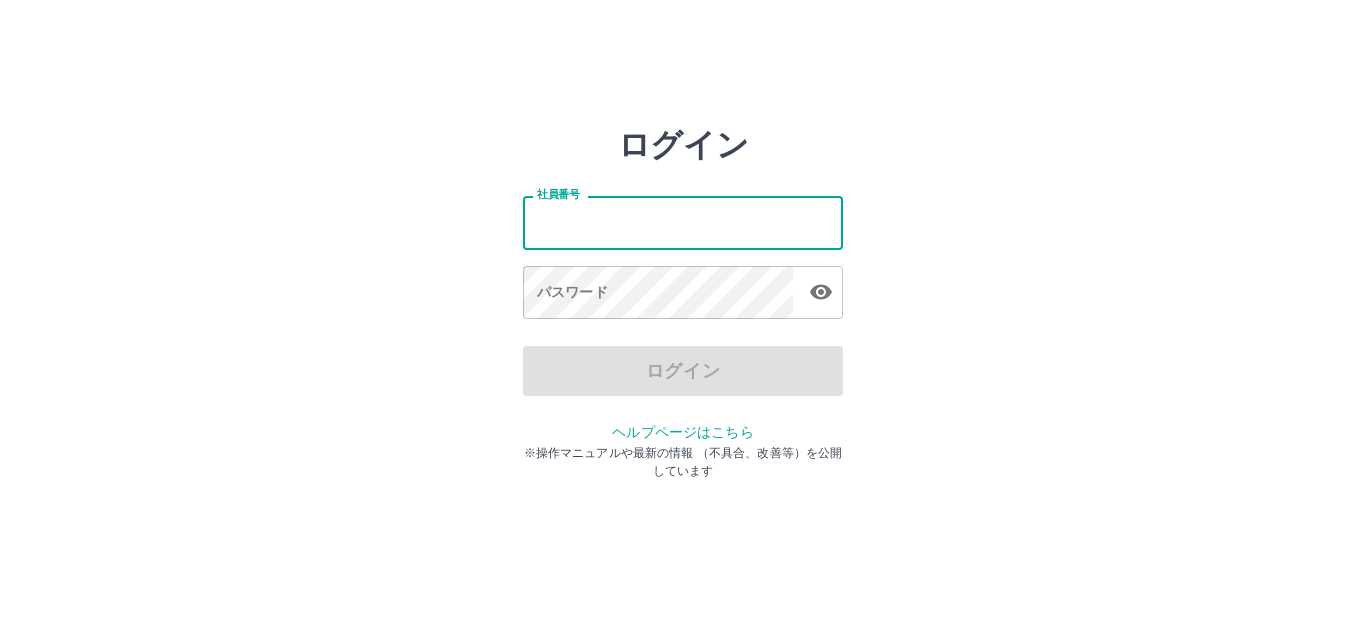 click on "社員番号" at bounding box center (683, 222) 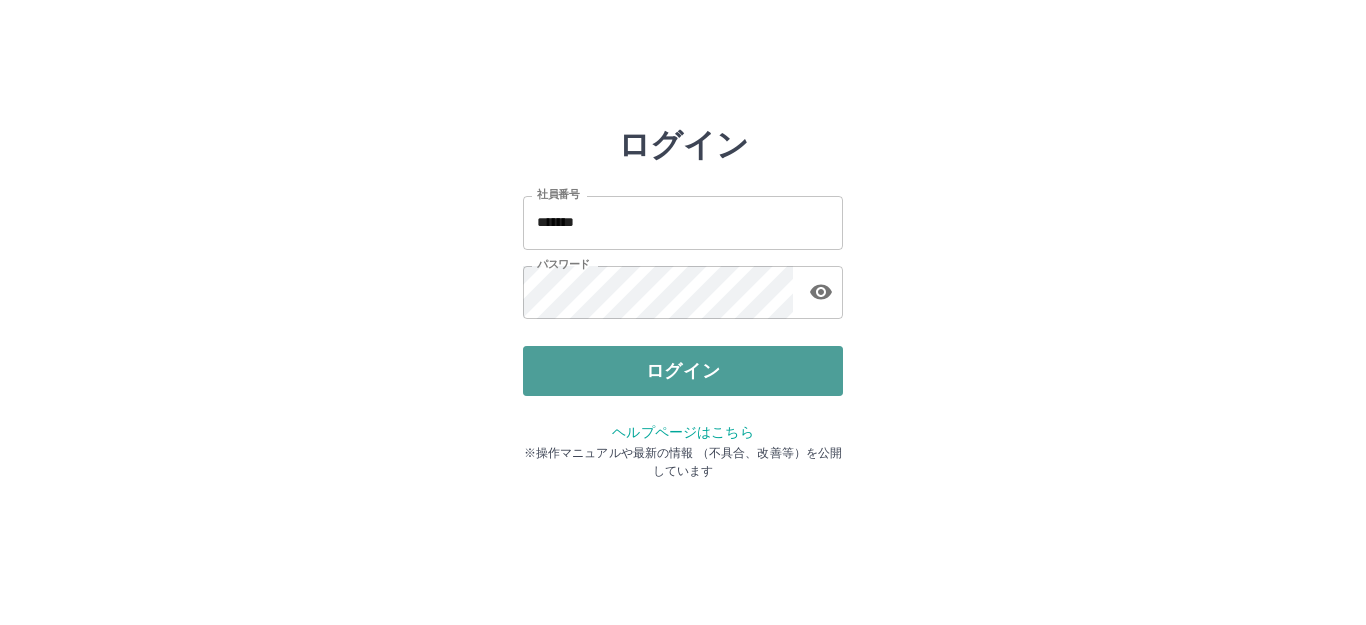 click on "ログイン" at bounding box center [683, 371] 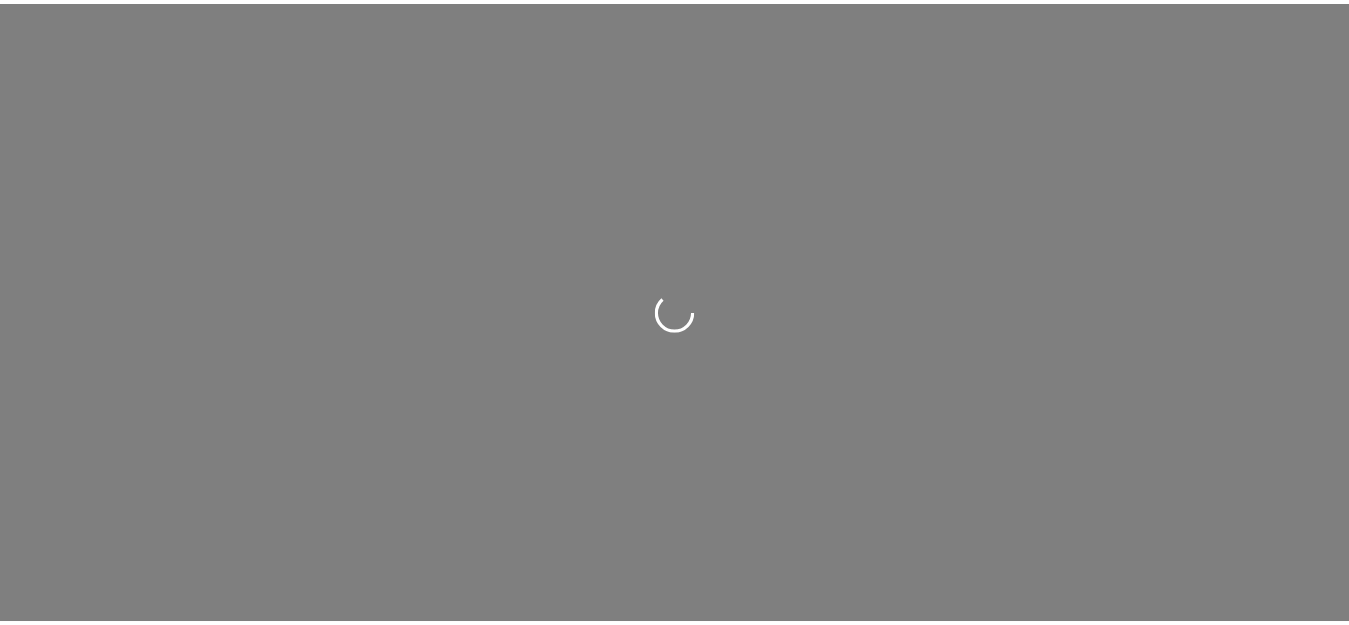 scroll, scrollTop: 0, scrollLeft: 0, axis: both 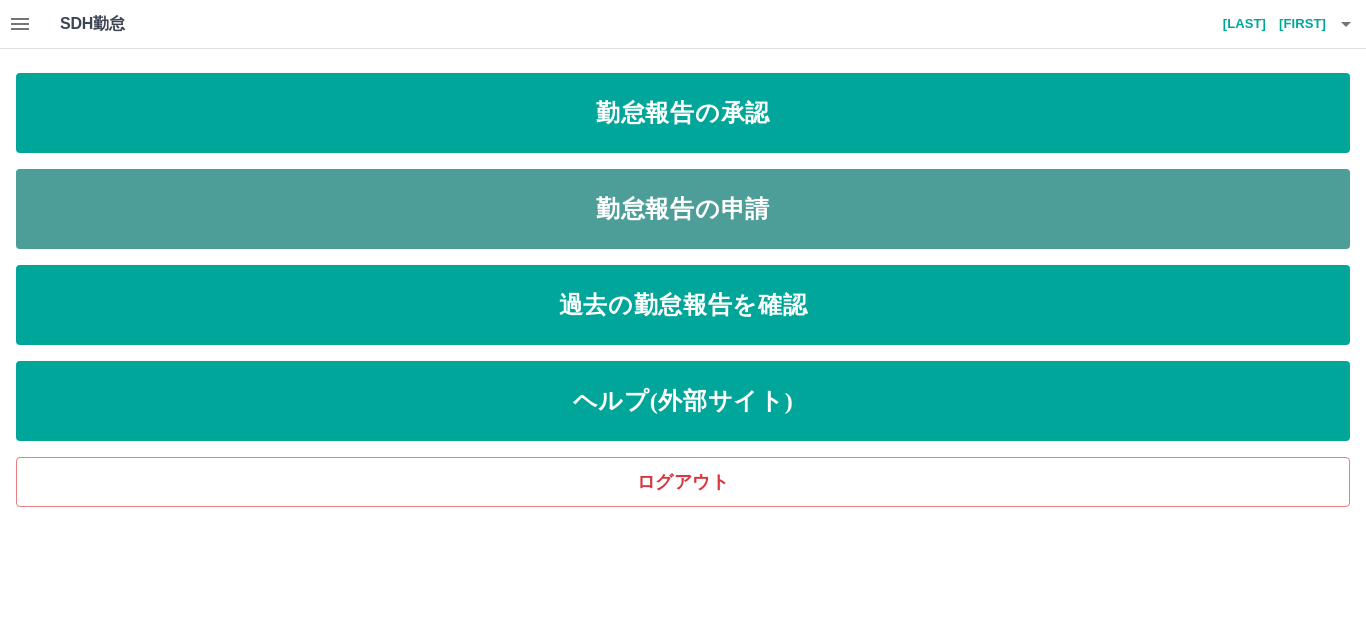 click on "勤怠報告の申請" at bounding box center [683, 209] 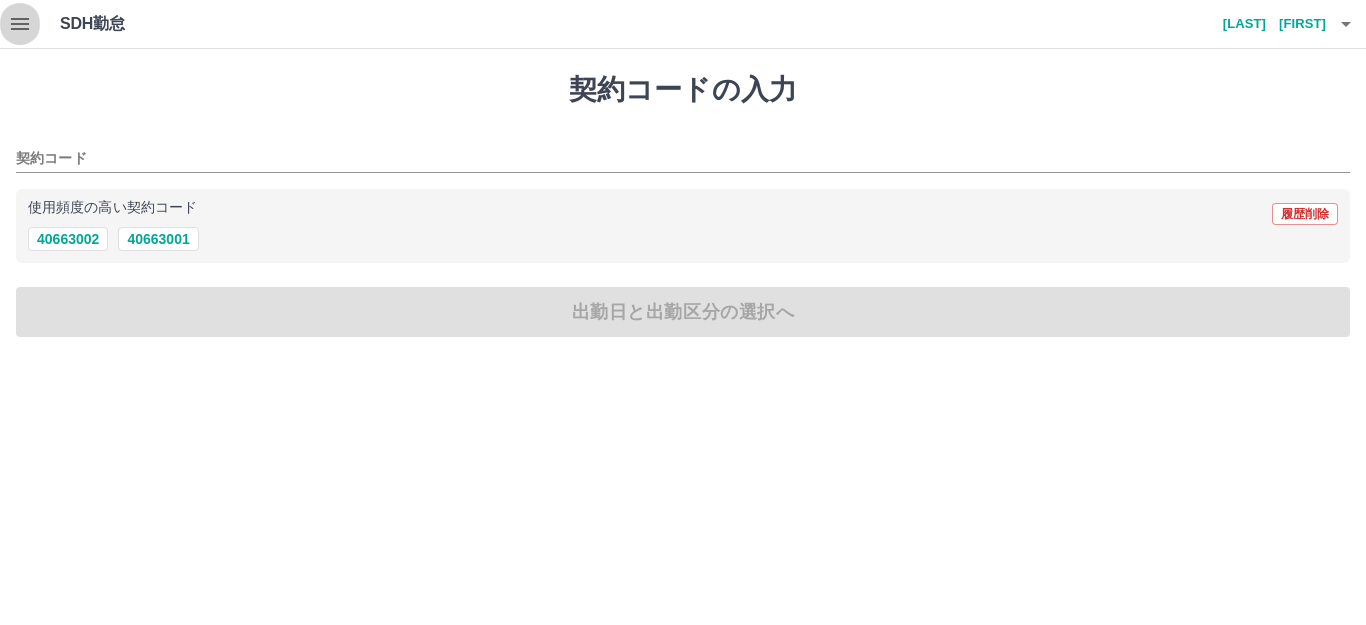 click 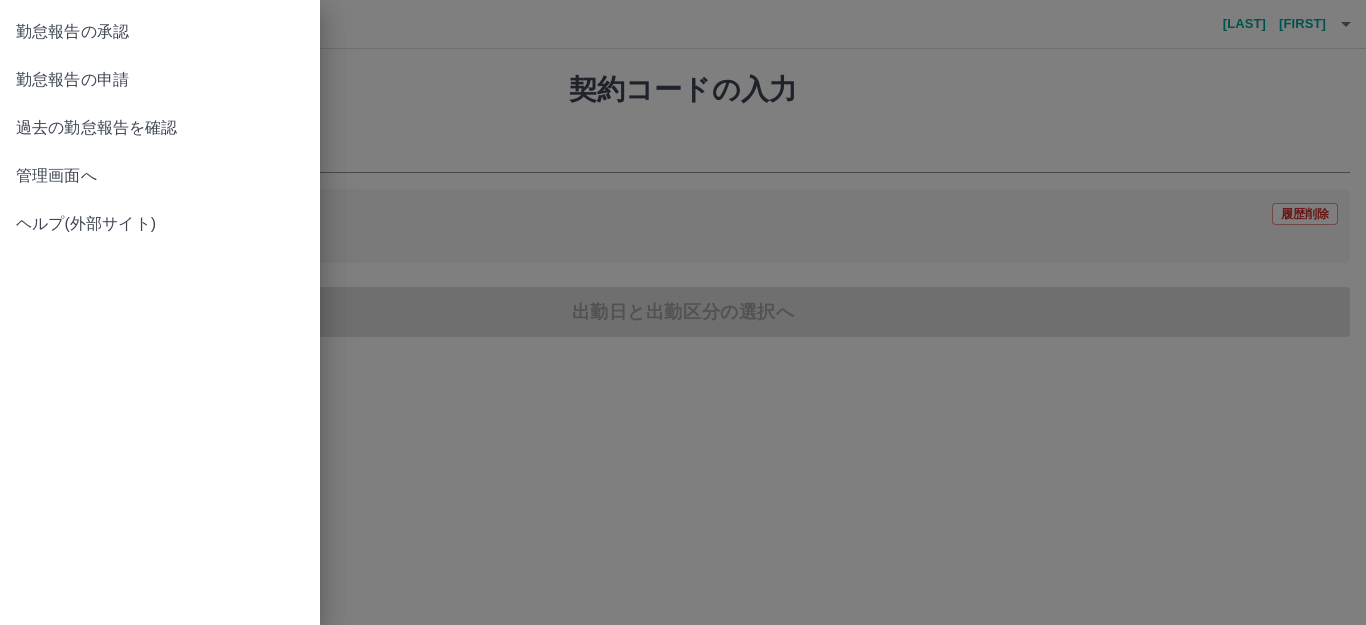 click on "過去の勤怠報告を確認" at bounding box center (160, 128) 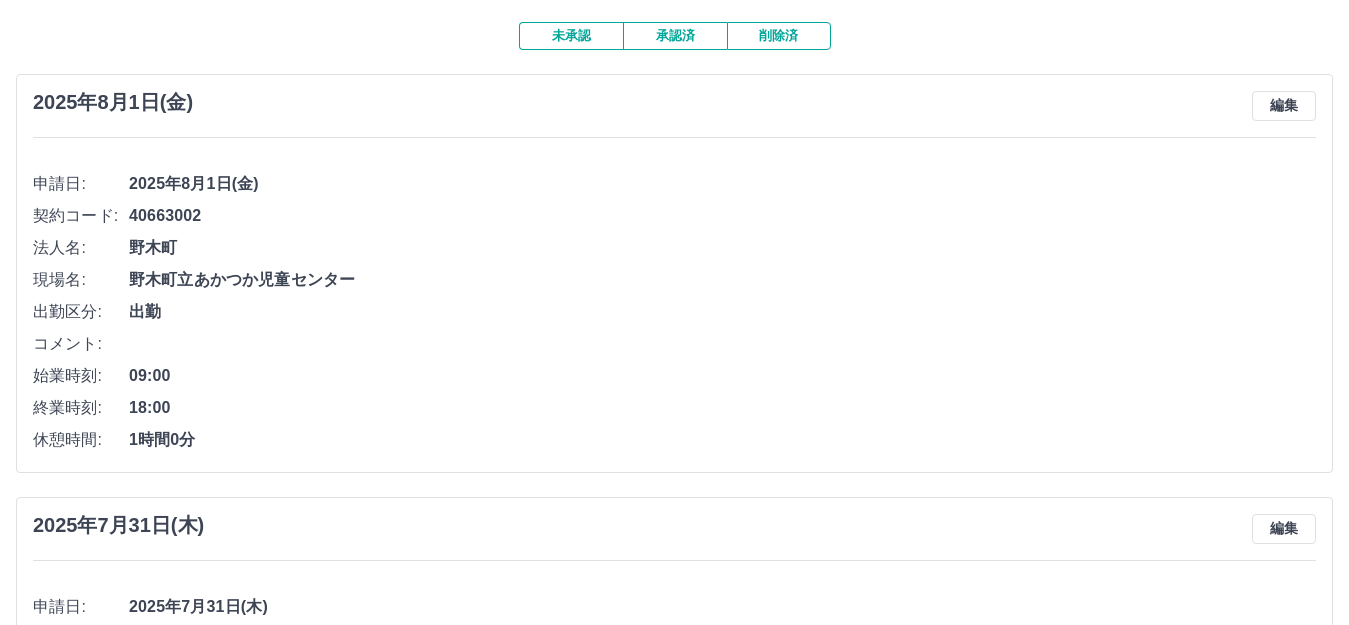 scroll, scrollTop: 0, scrollLeft: 0, axis: both 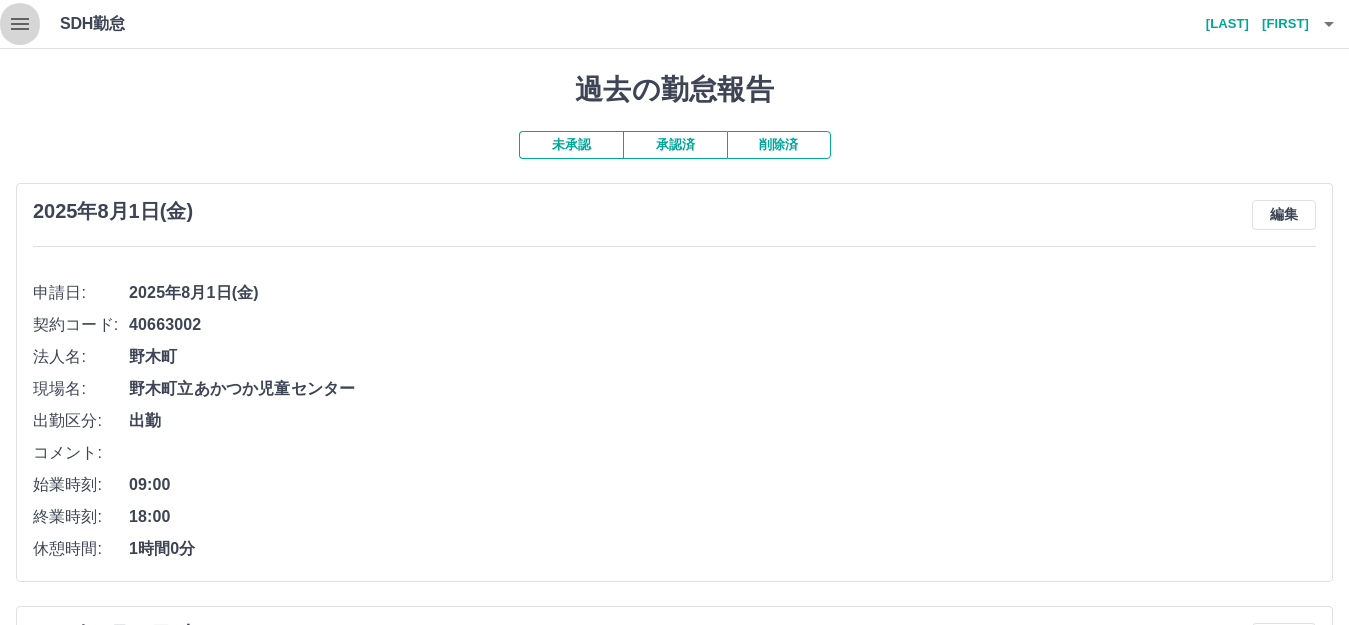 click 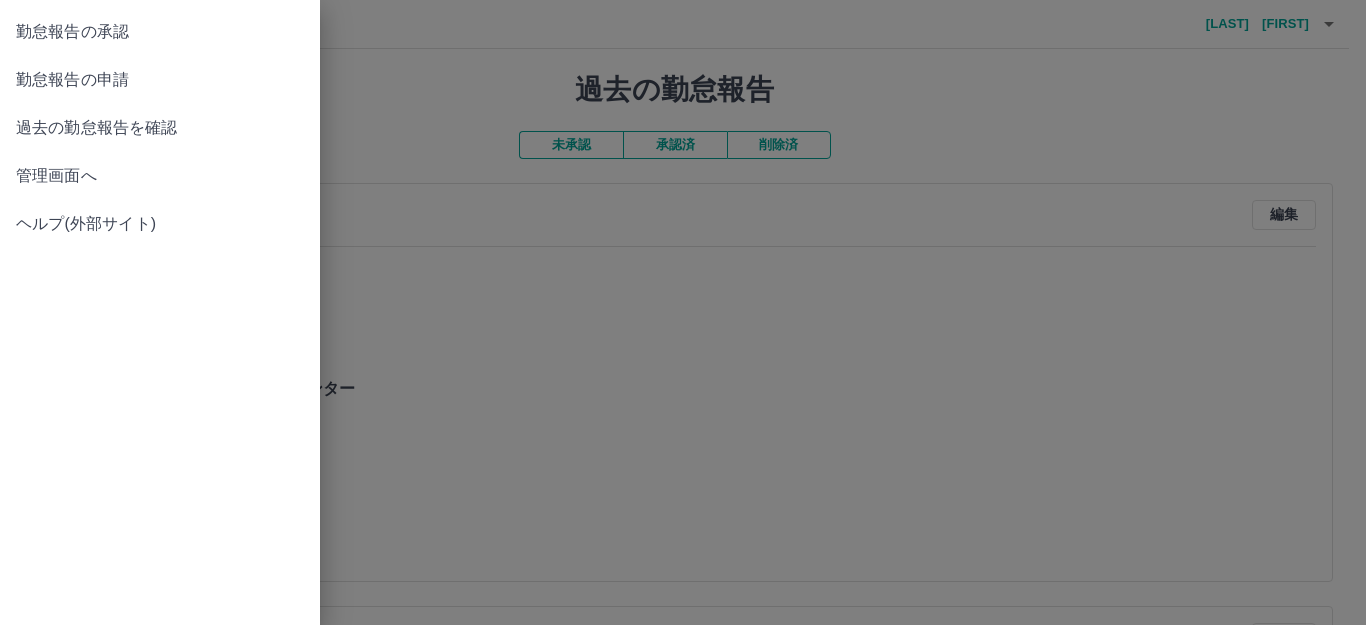 click on "勤怠報告の申請" at bounding box center (160, 80) 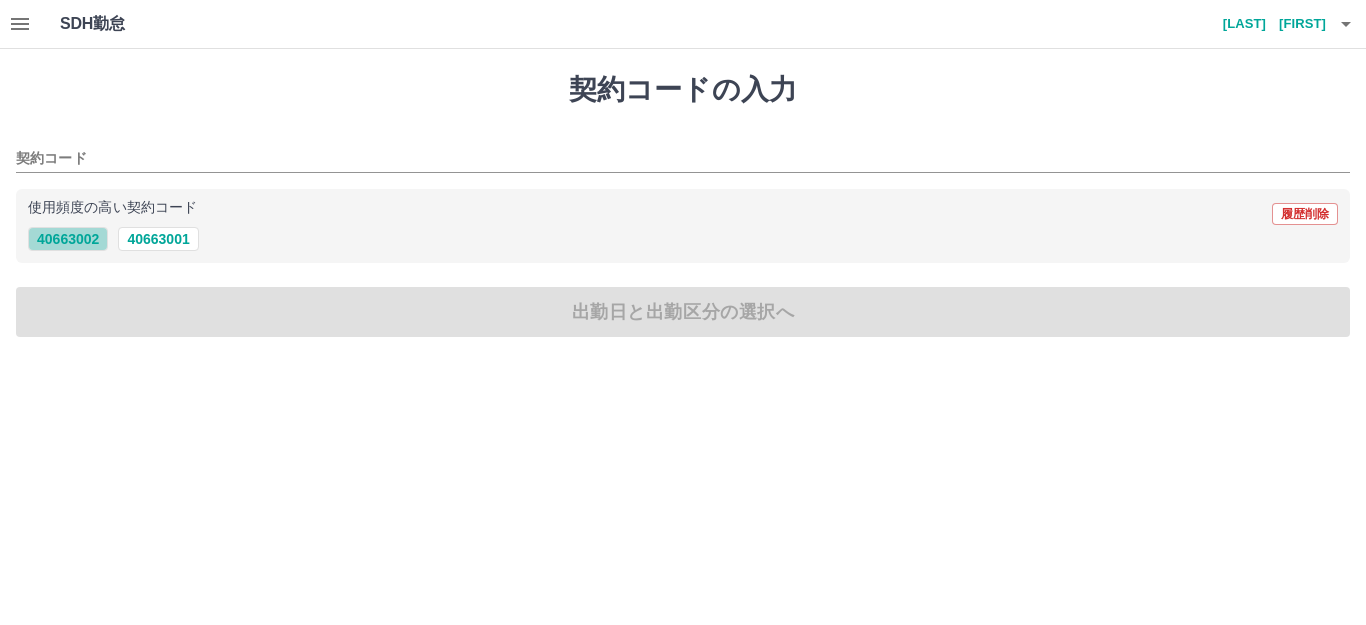 click on "40663002" at bounding box center (68, 239) 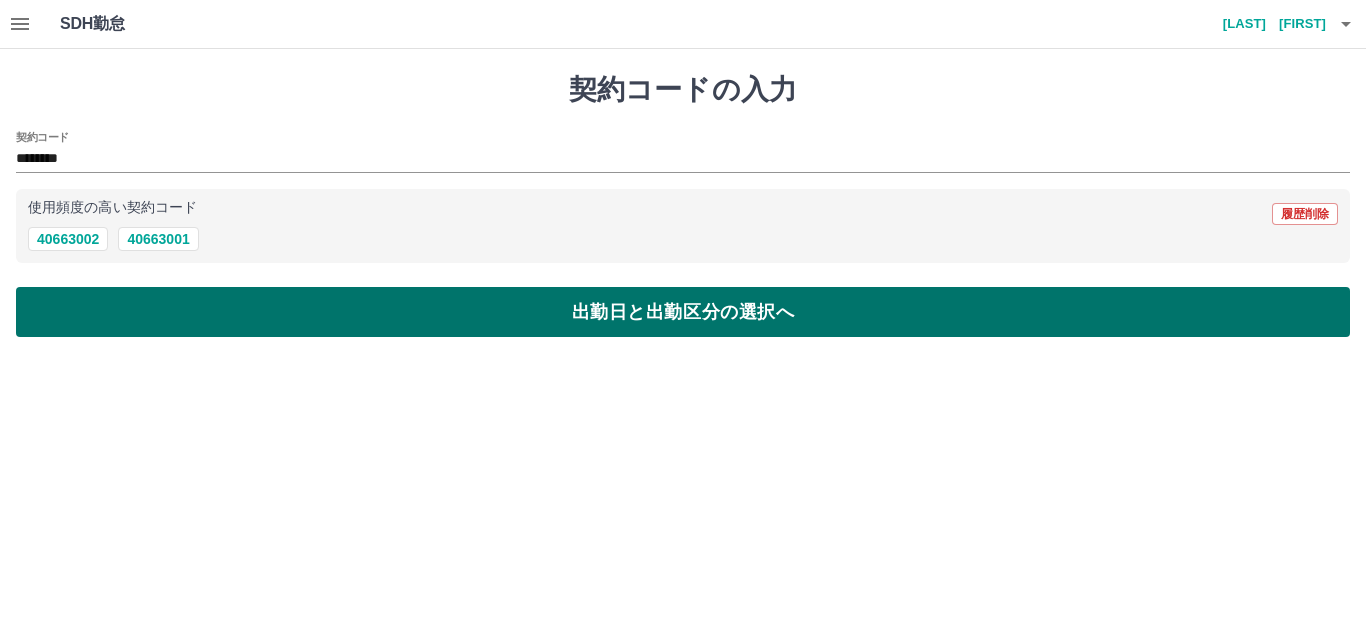 click on "出勤日と出勤区分の選択へ" at bounding box center [683, 312] 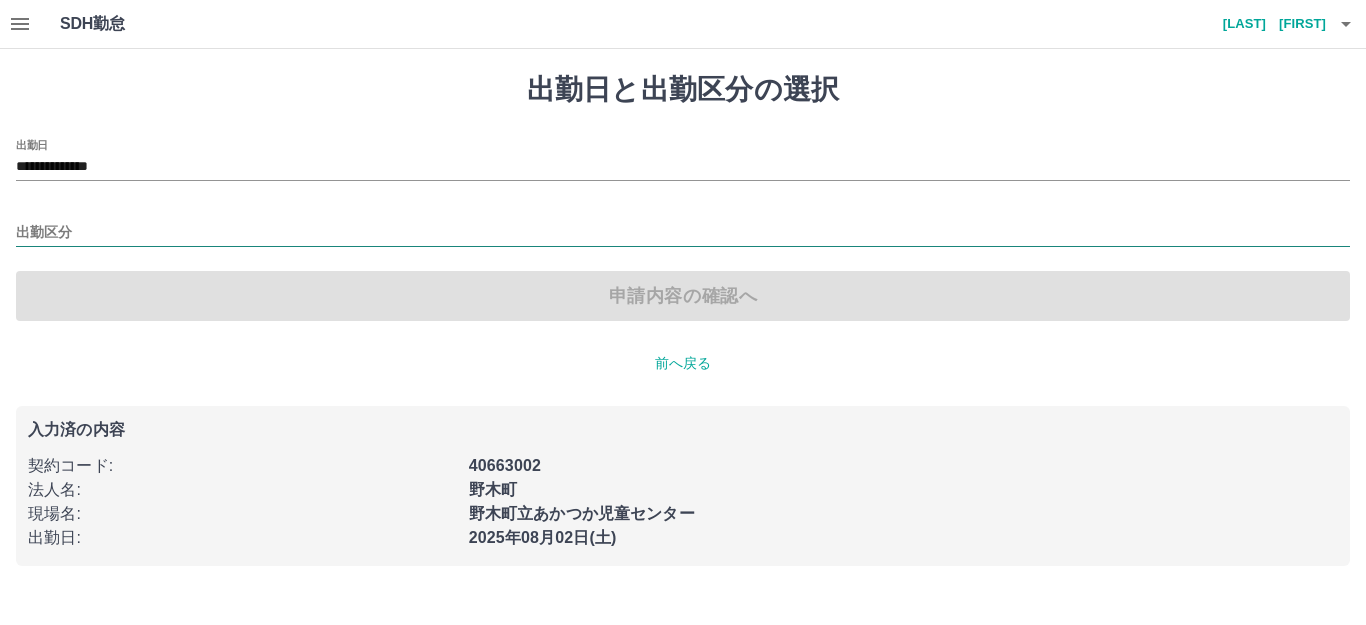 click on "出勤区分" at bounding box center [683, 233] 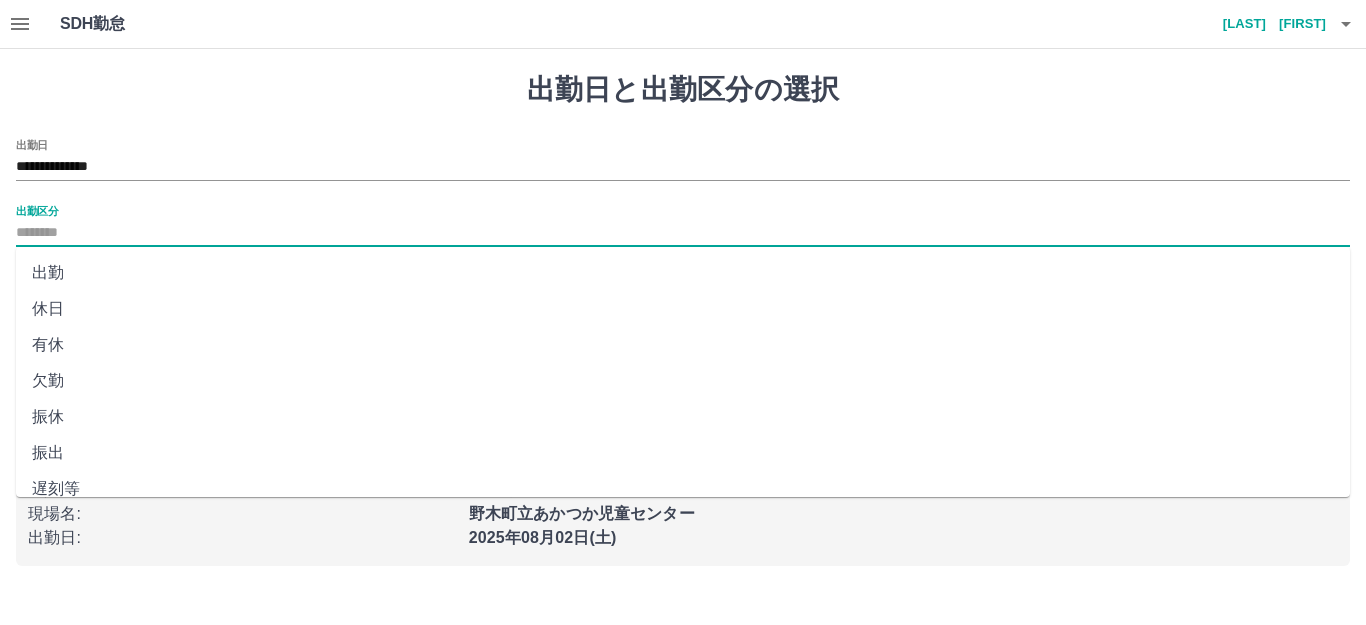 click on "出勤" at bounding box center (683, 273) 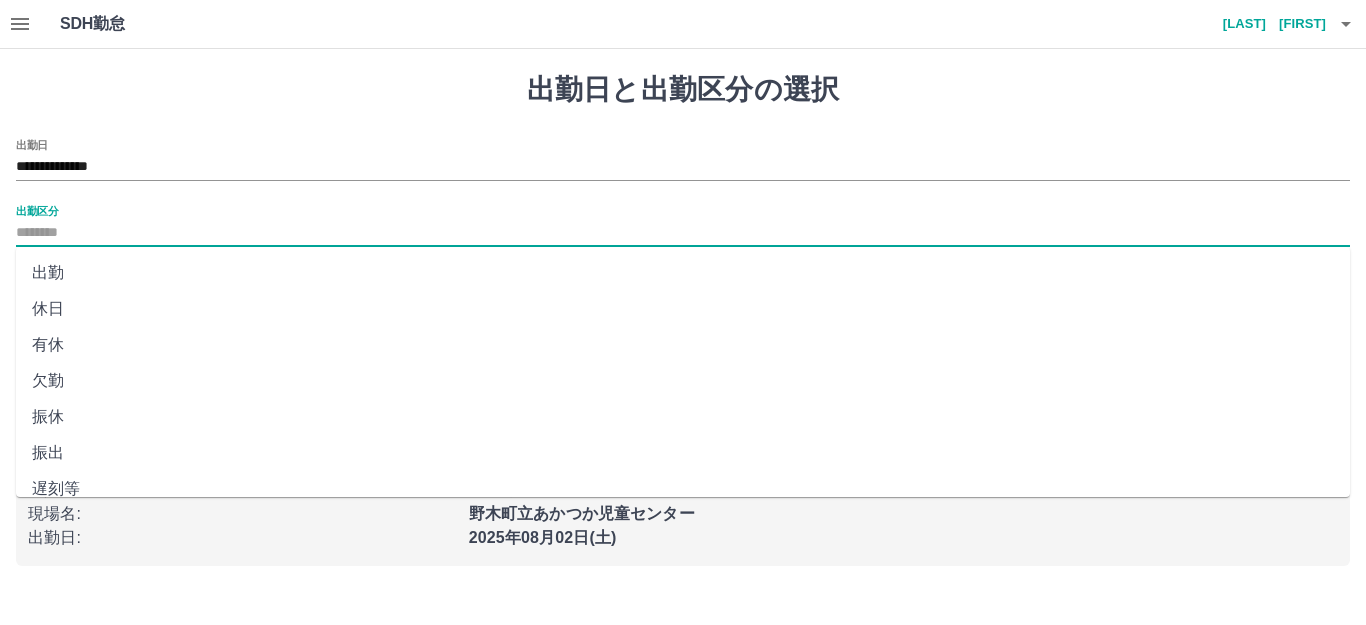type on "**" 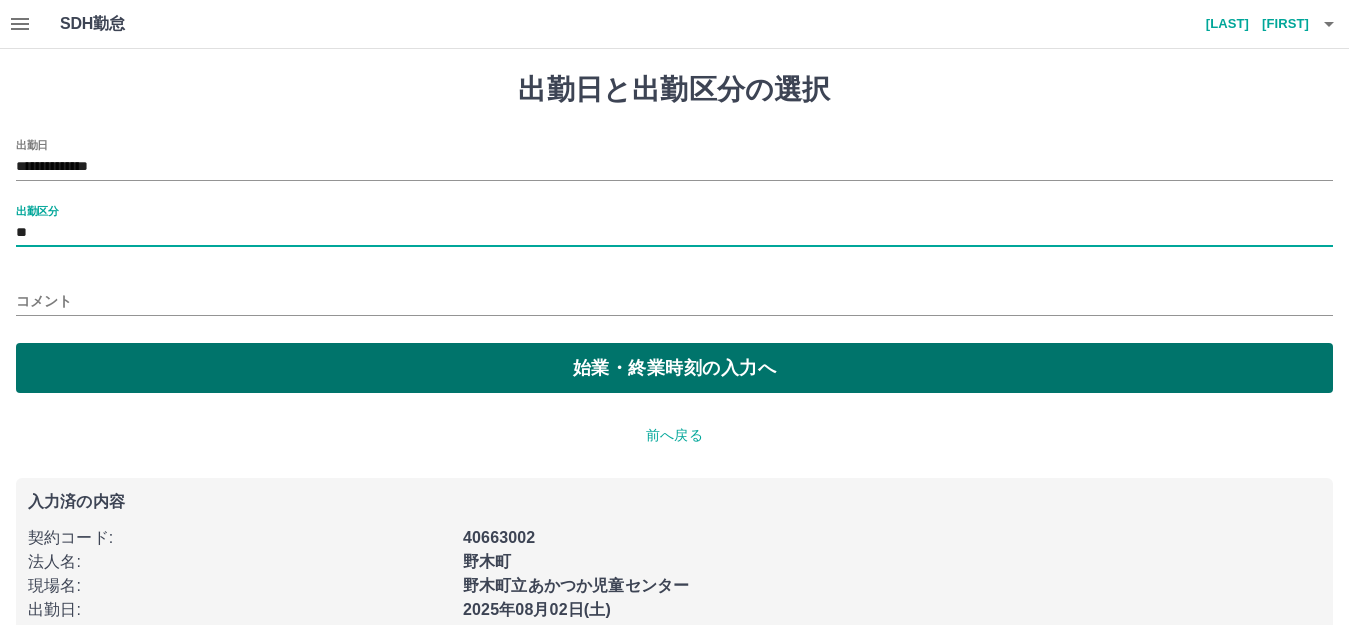 click on "始業・終業時刻の入力へ" at bounding box center [674, 368] 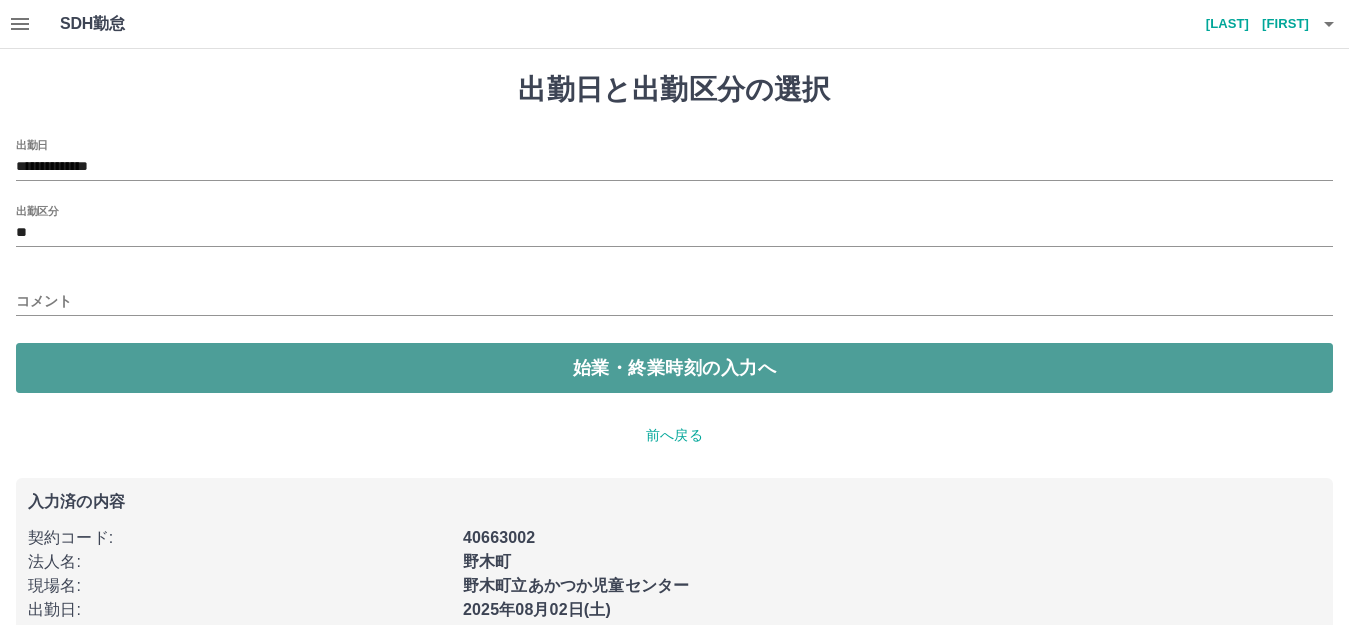 click on "始業・終業時刻の入力へ" at bounding box center [674, 368] 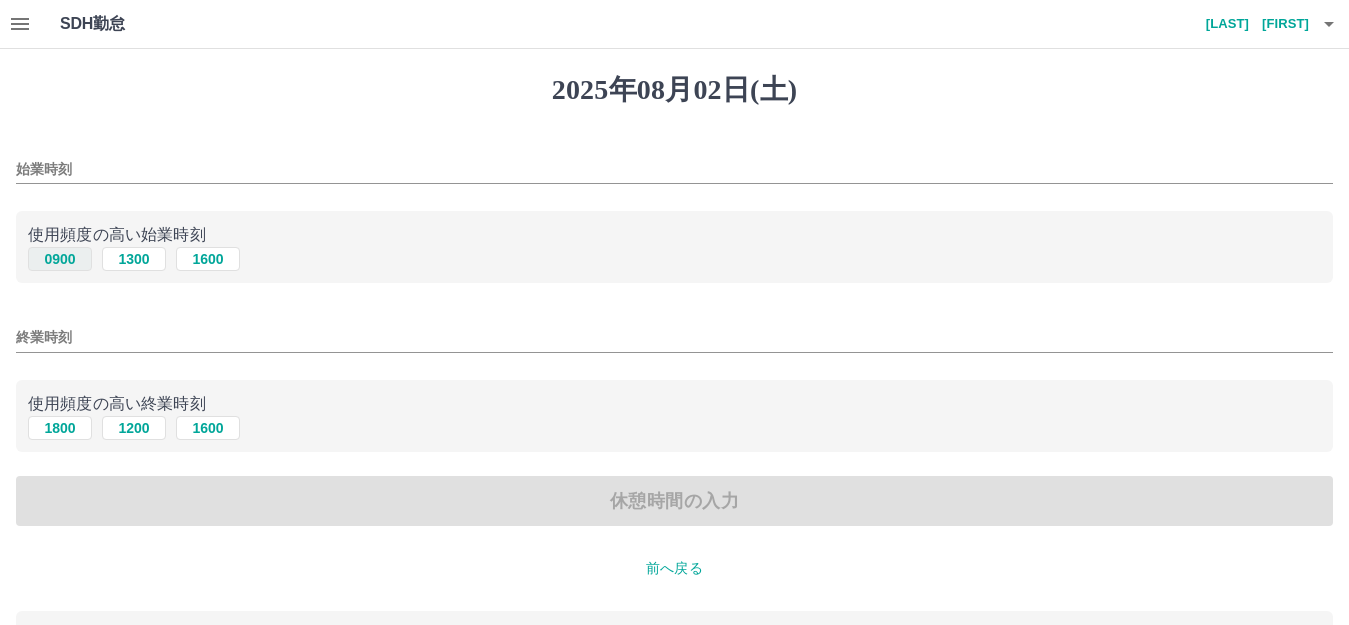 click on "0900" at bounding box center (60, 259) 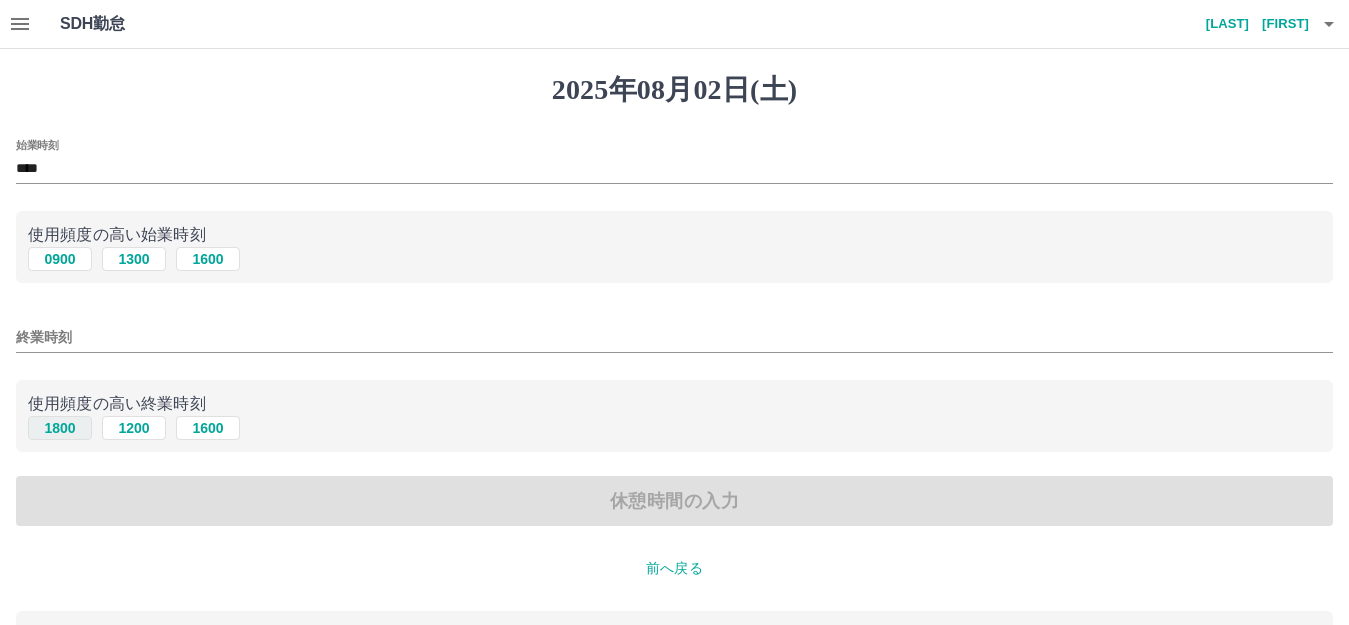 click on "1800" at bounding box center (60, 428) 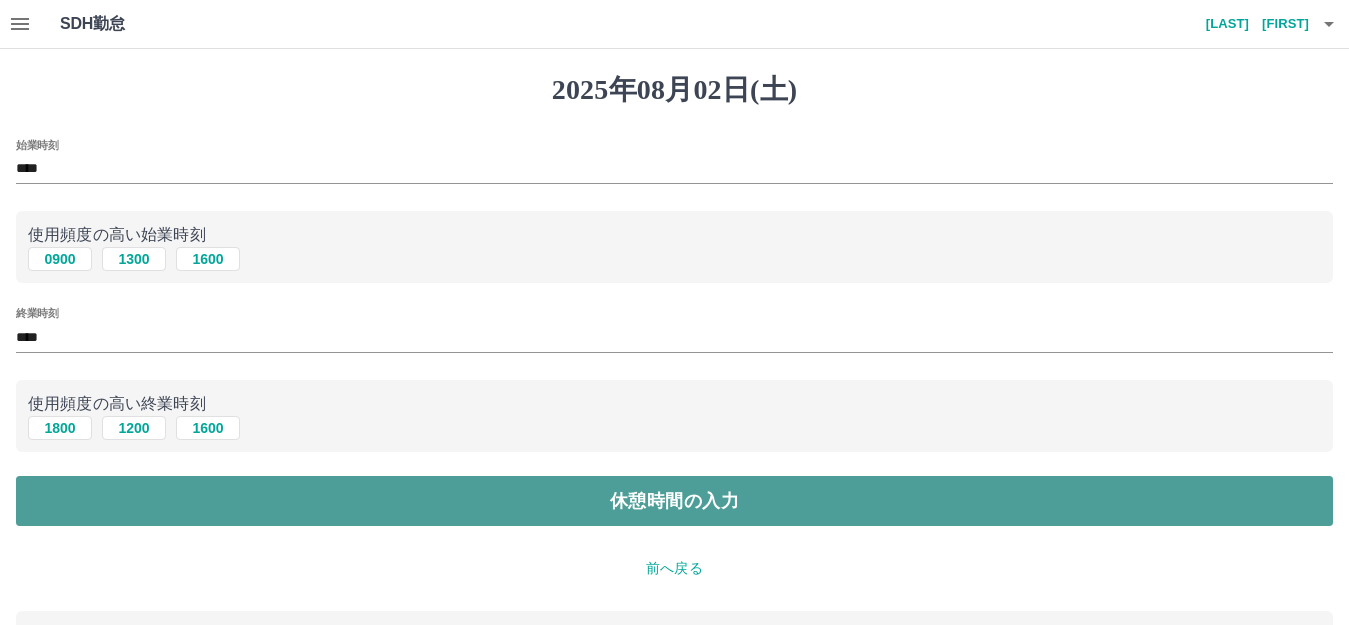 drag, startPoint x: 116, startPoint y: 501, endPoint x: 116, endPoint y: 483, distance: 18 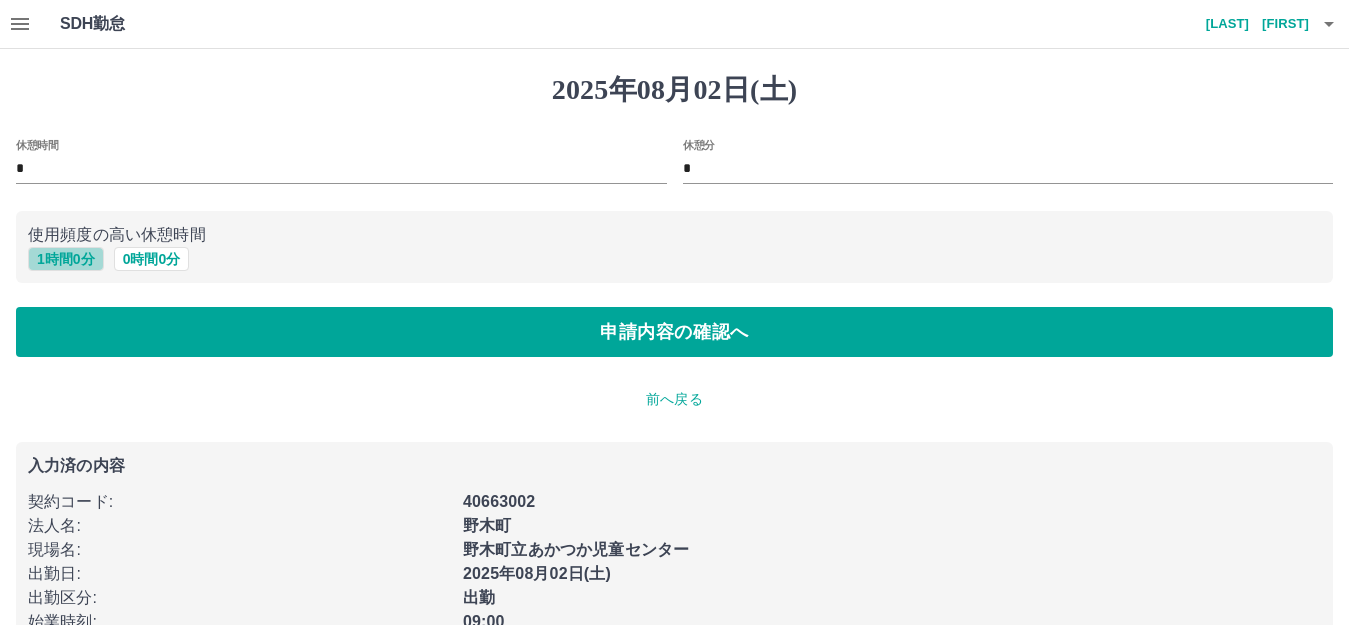 click on "1 時間 0 分" at bounding box center (66, 259) 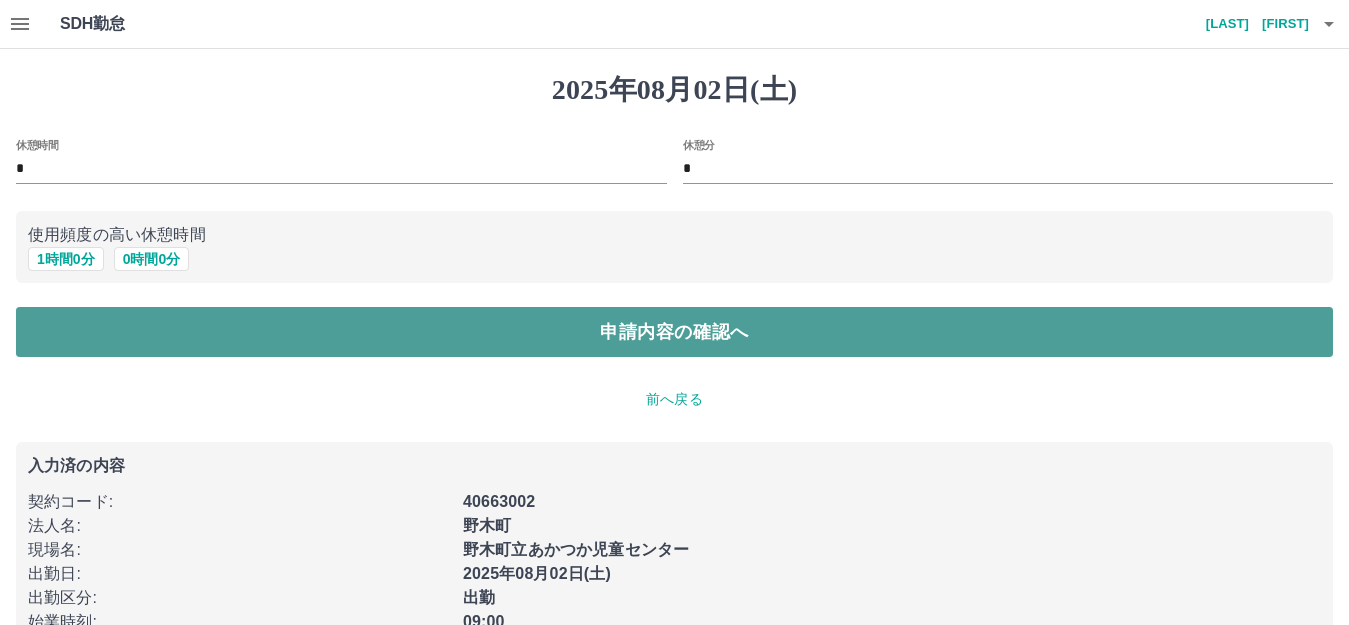 click on "申請内容の確認へ" at bounding box center [674, 332] 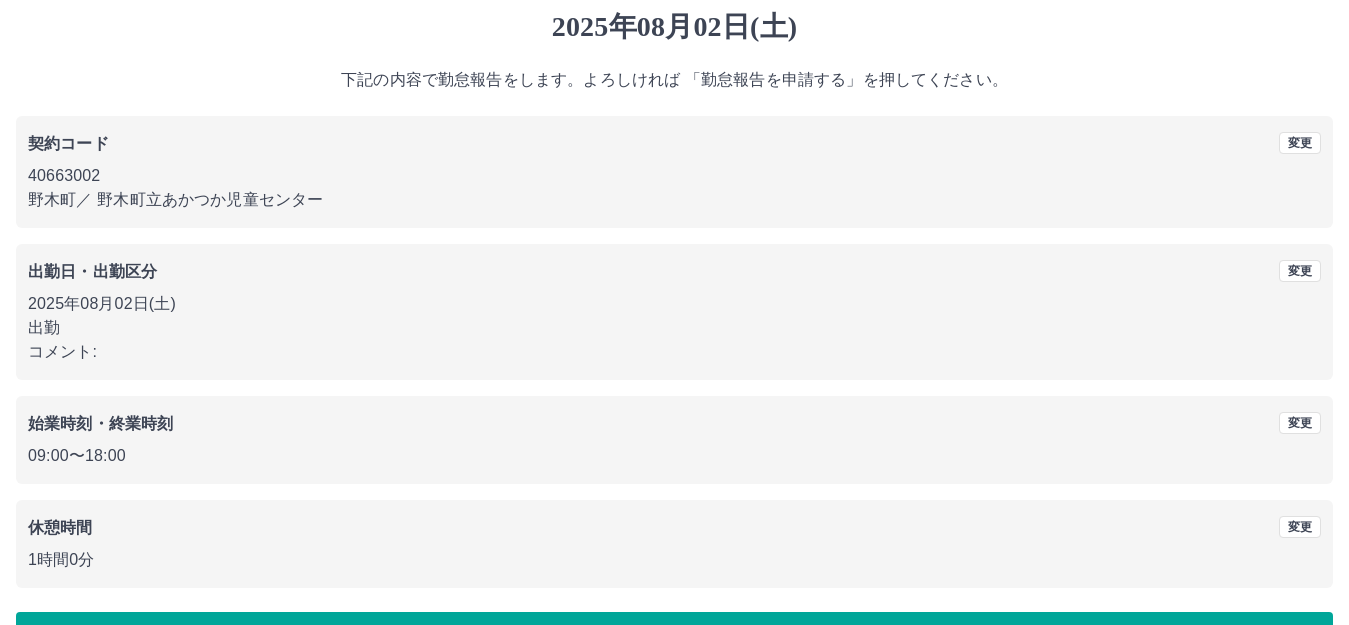 scroll, scrollTop: 124, scrollLeft: 0, axis: vertical 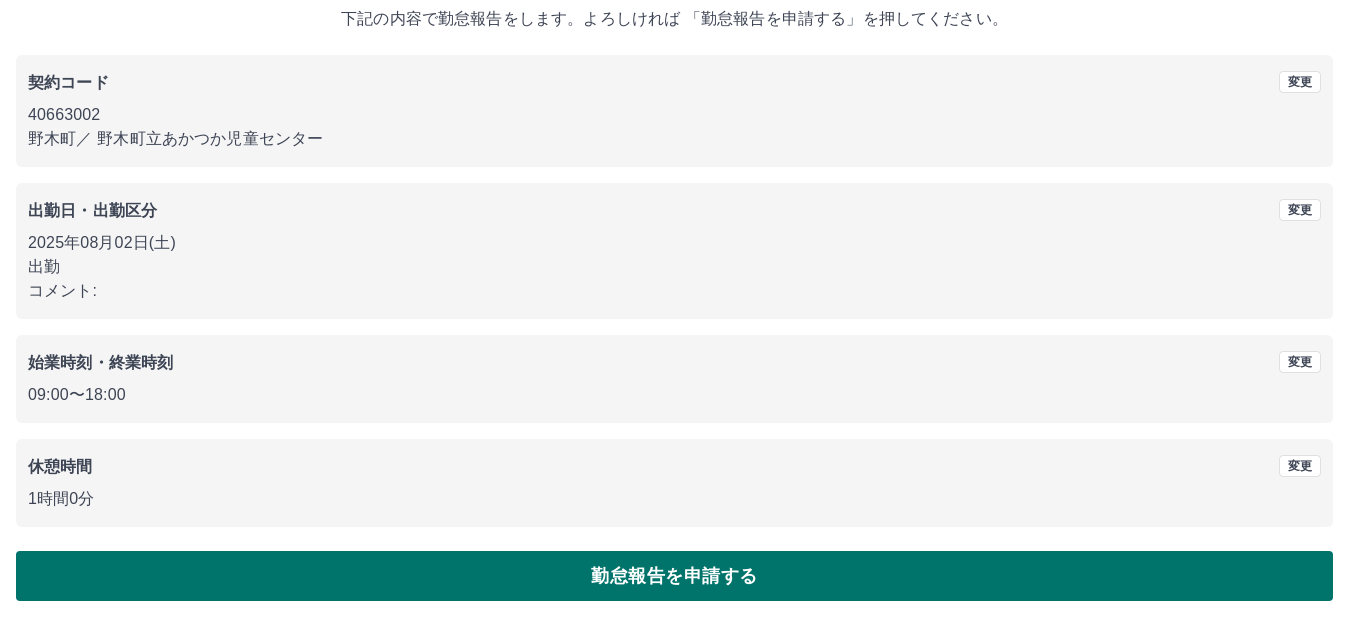 click on "勤怠報告を申請する" at bounding box center (674, 576) 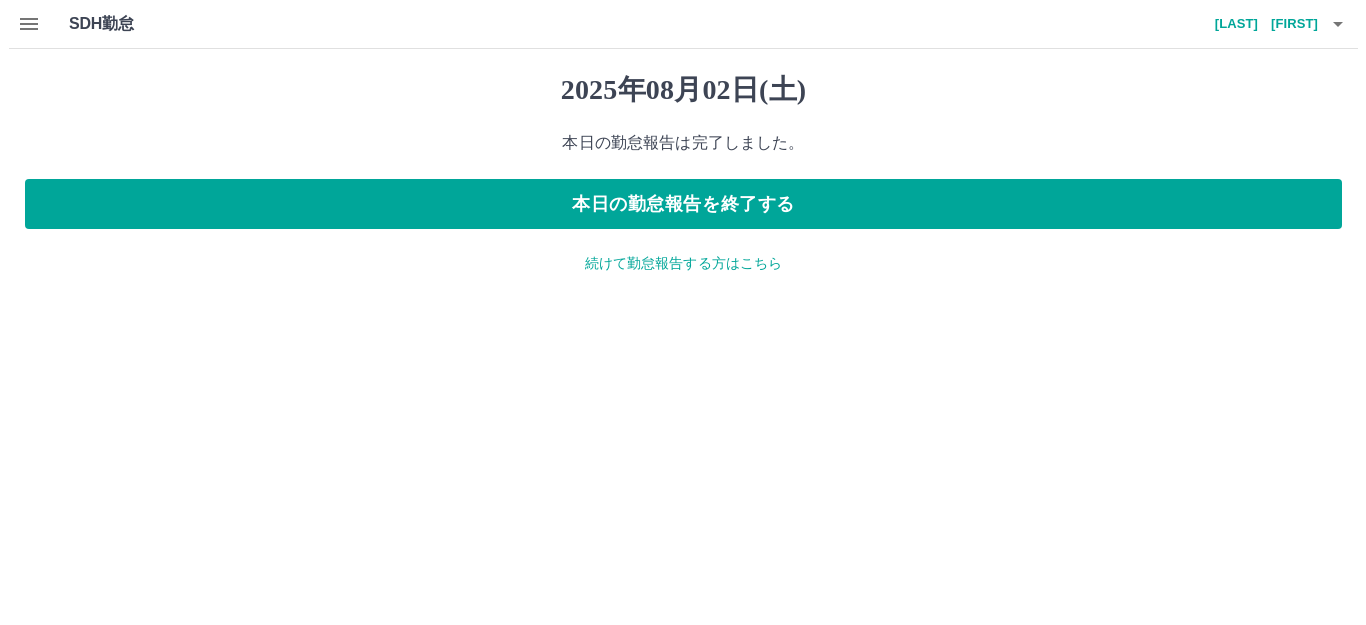 scroll, scrollTop: 0, scrollLeft: 0, axis: both 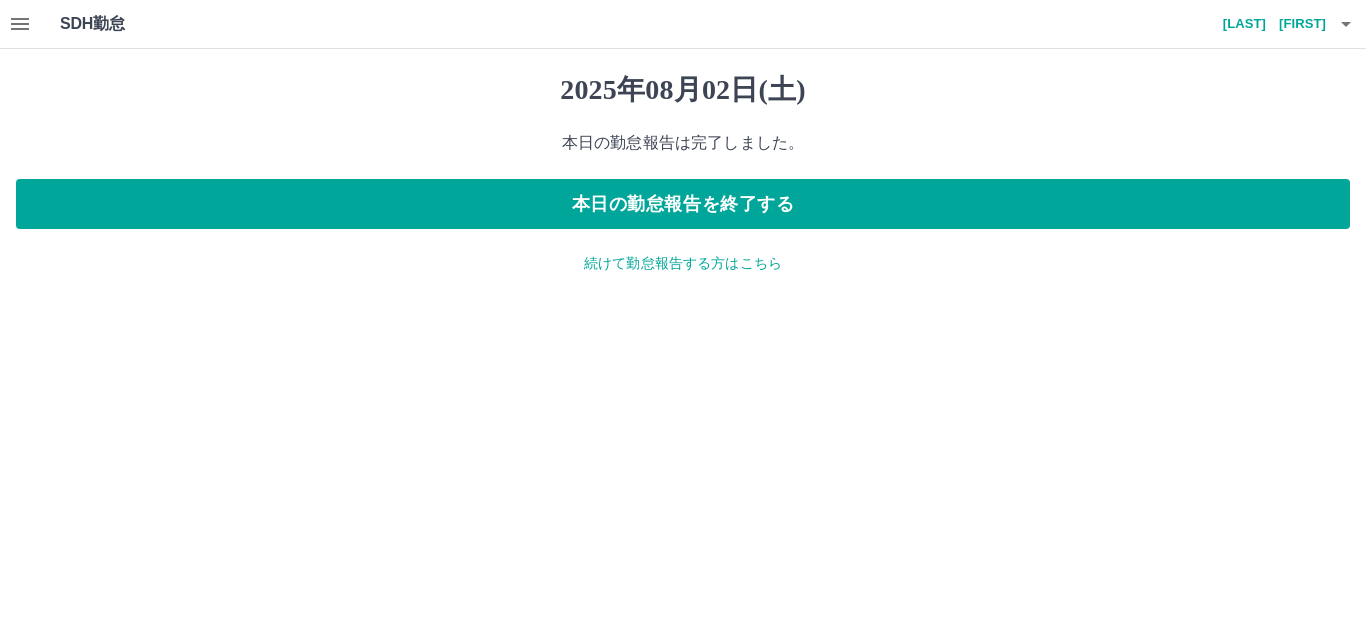 click on "続けて勤怠報告する方はこちら" at bounding box center [683, 263] 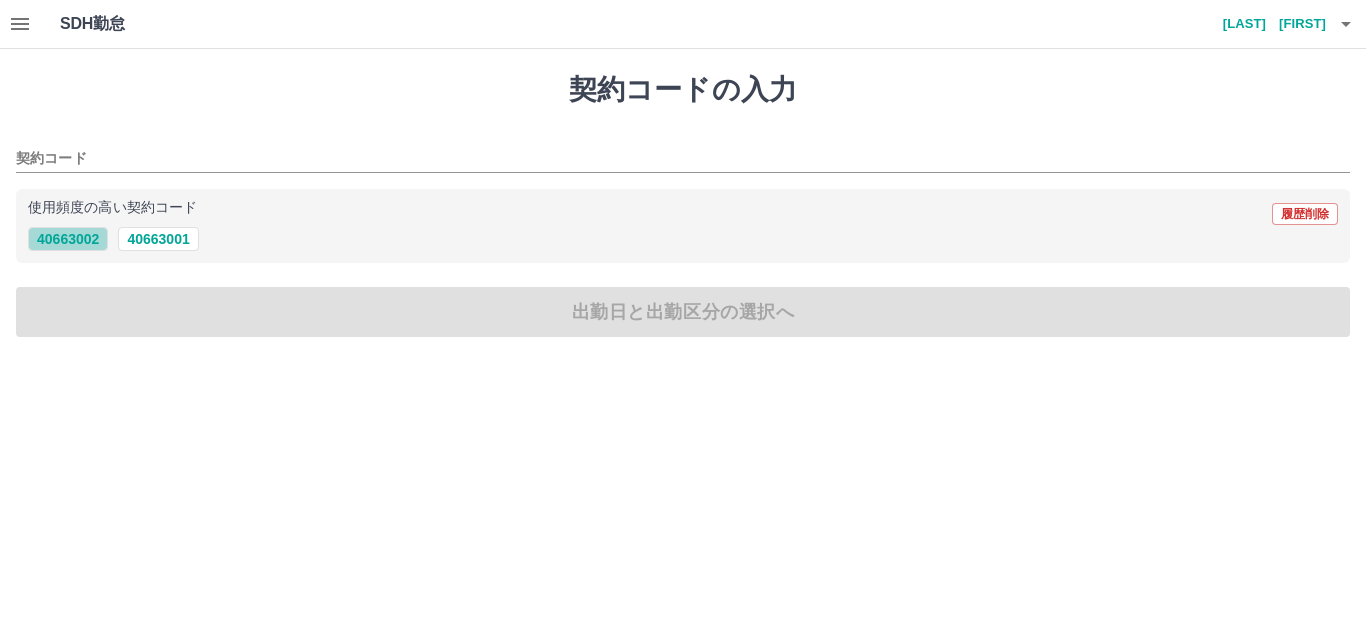 click on "40663002" at bounding box center [68, 239] 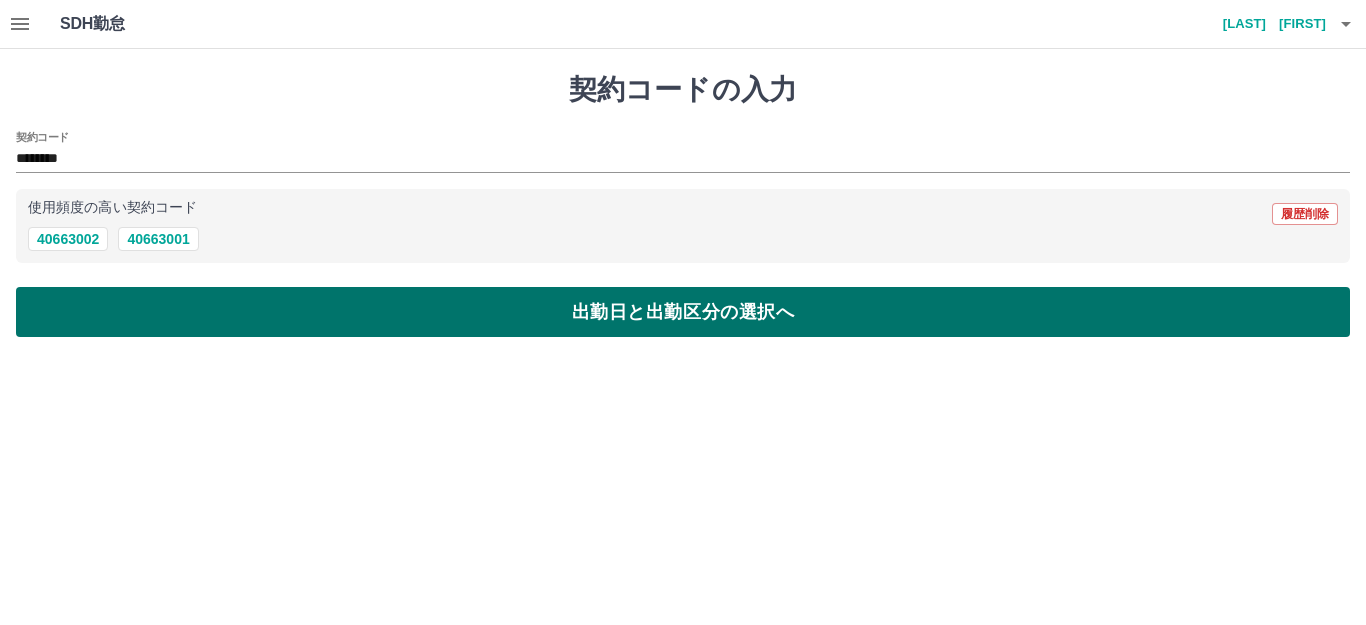 click on "出勤日と出勤区分の選択へ" at bounding box center [683, 312] 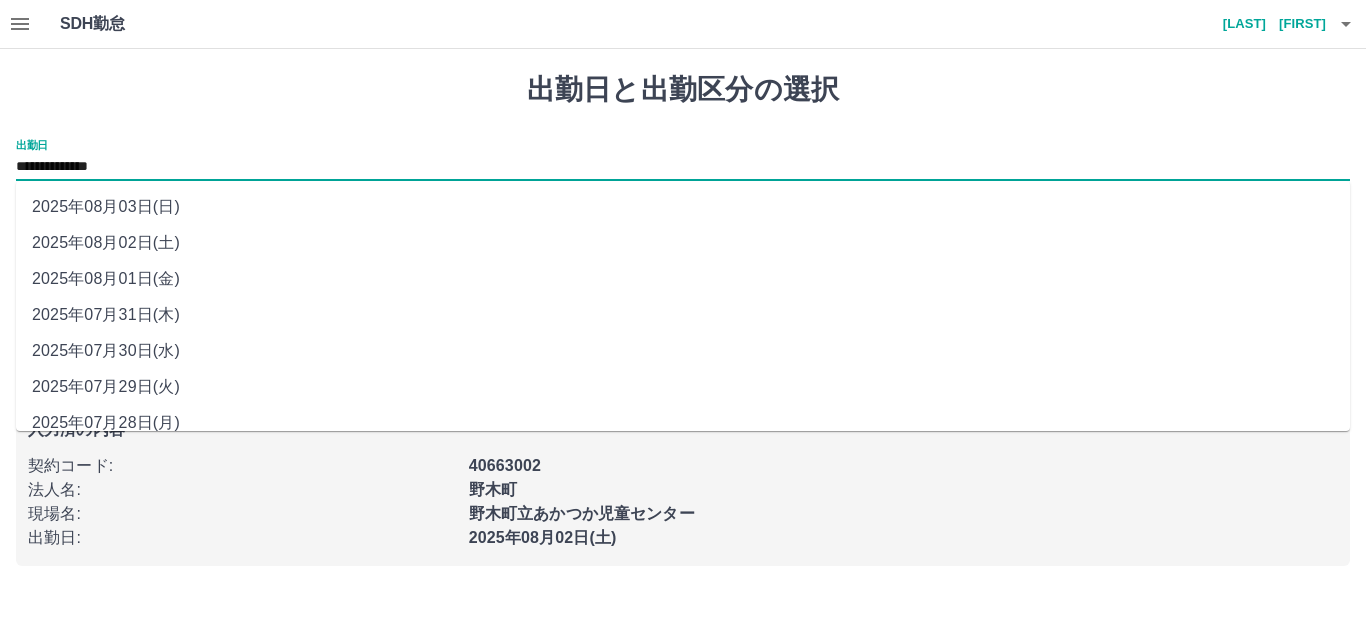 click on "**********" at bounding box center [683, 167] 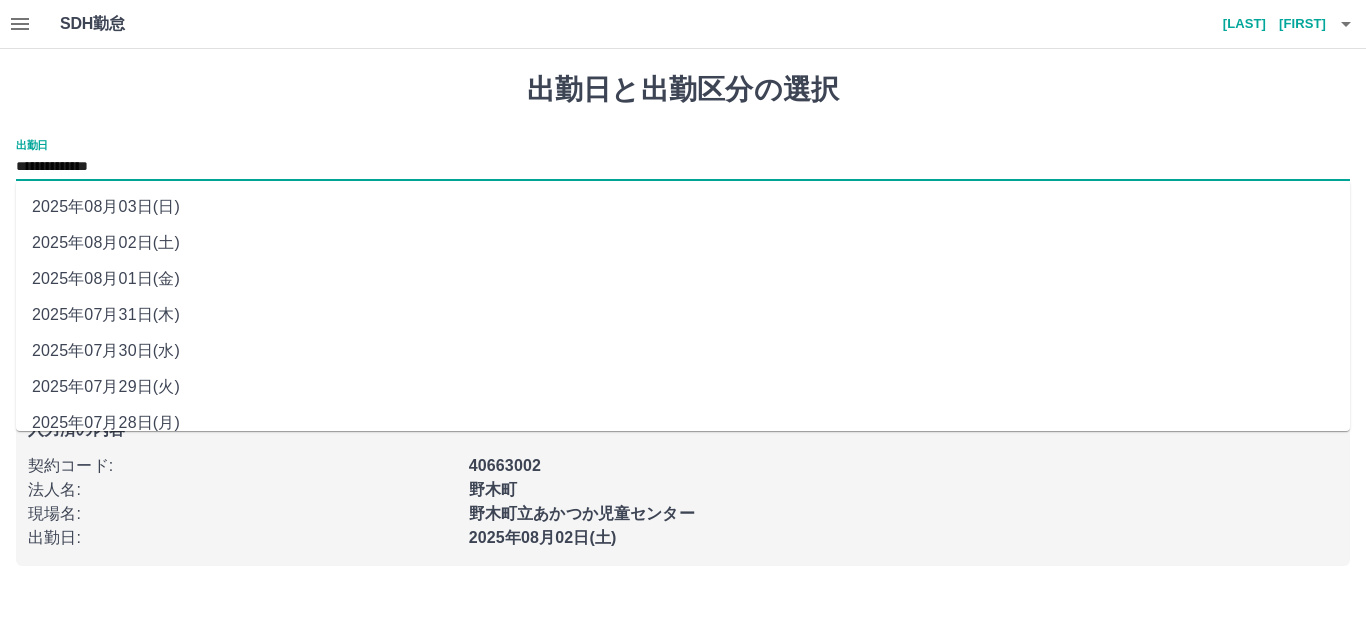 click on "2025年08月03日(日)" at bounding box center (683, 207) 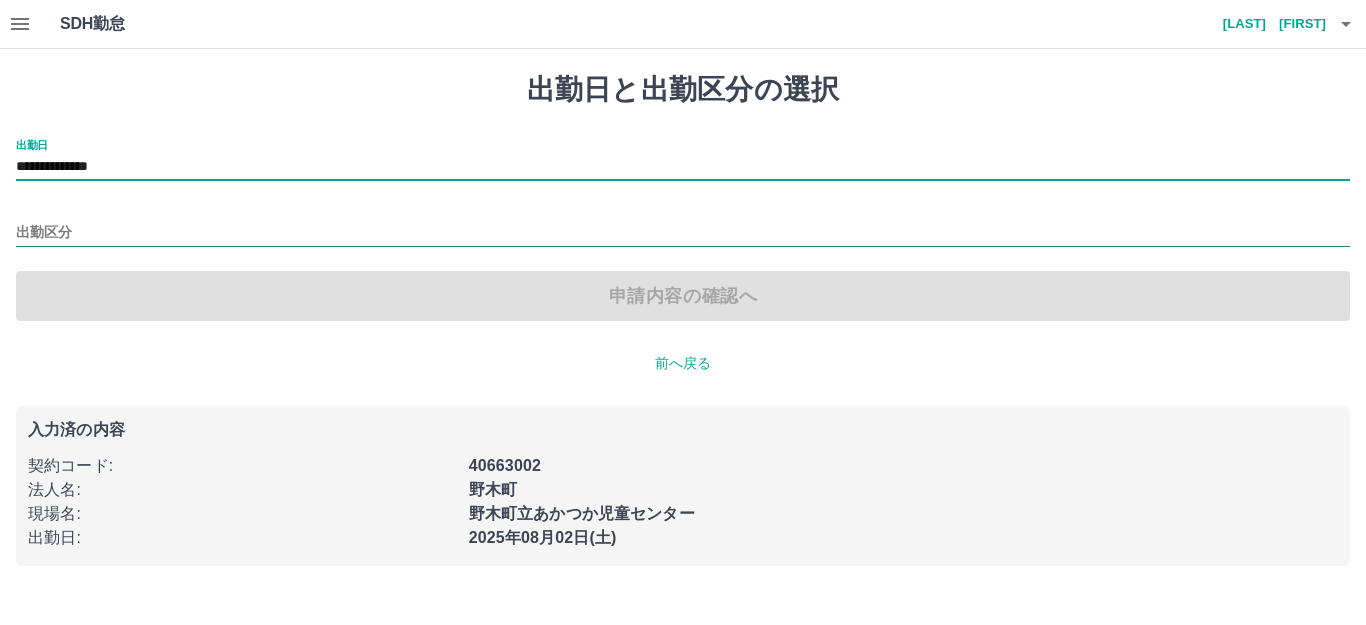 click on "出勤区分" at bounding box center [683, 233] 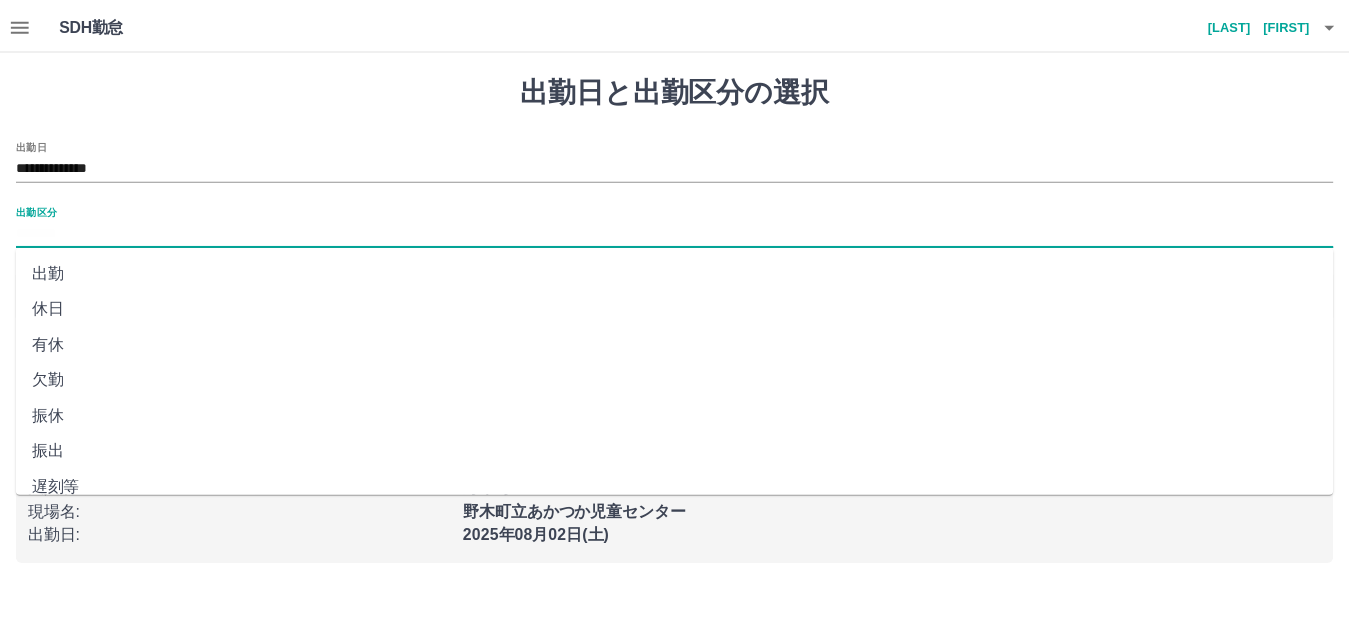 scroll, scrollTop: 414, scrollLeft: 0, axis: vertical 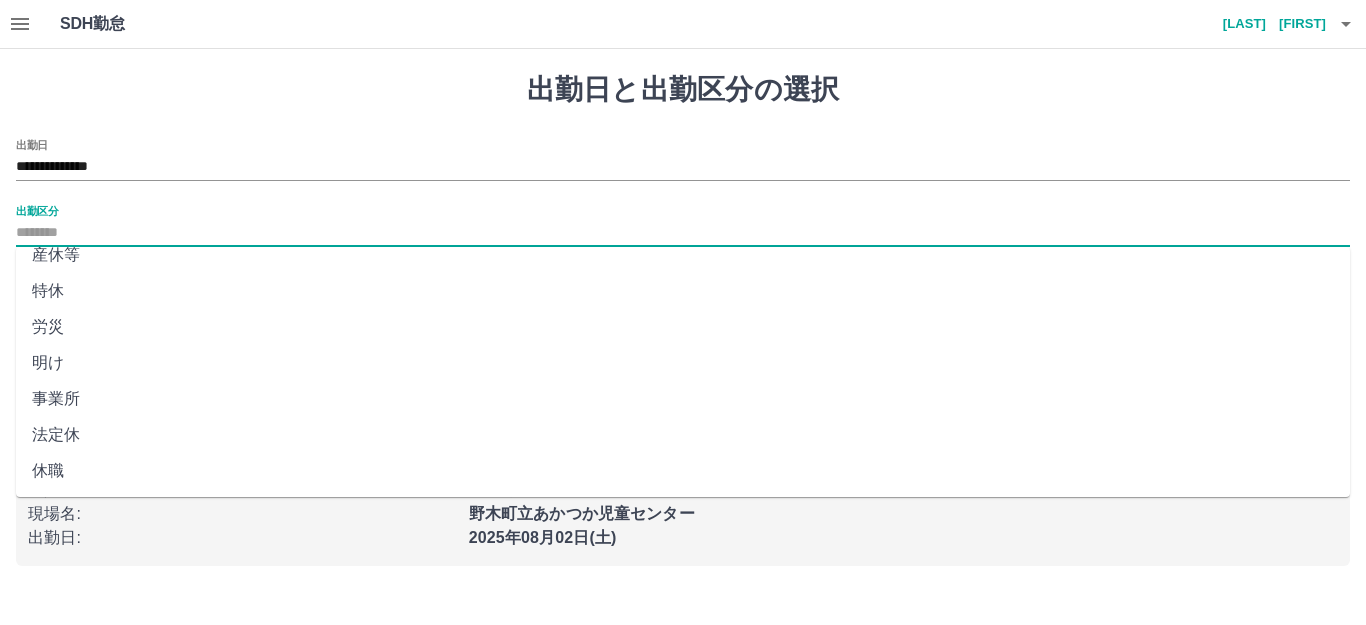 click on "法定休" at bounding box center (683, 435) 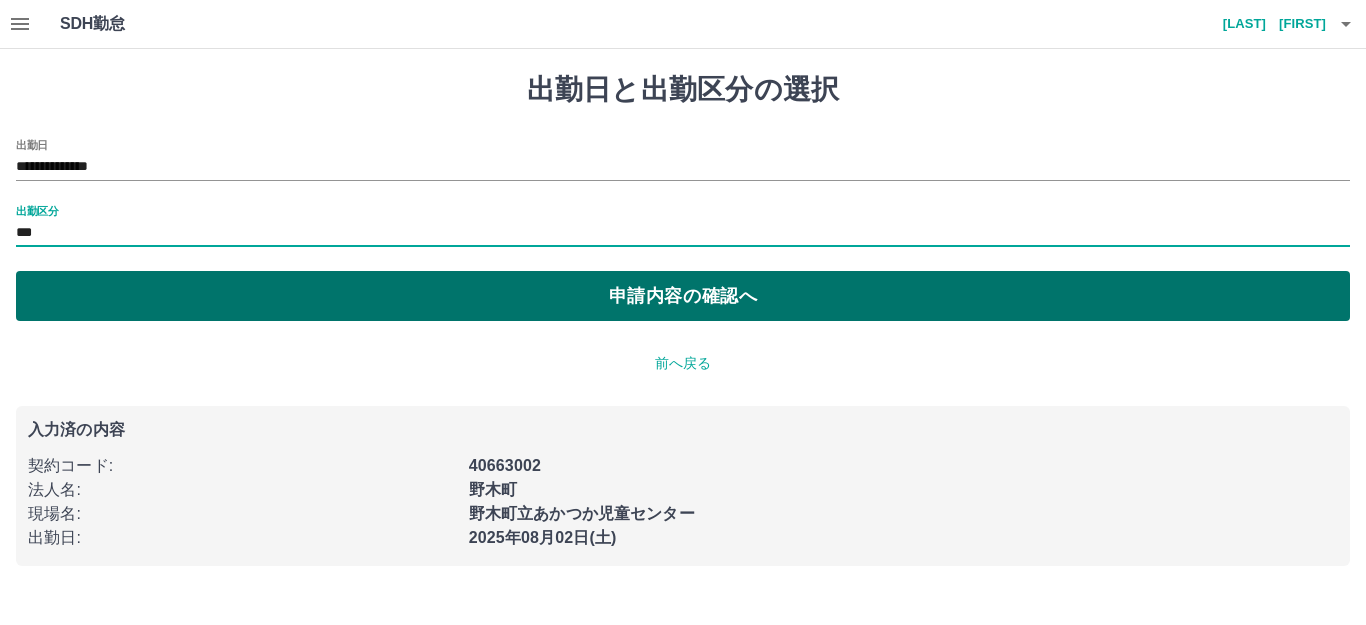 click on "申請内容の確認へ" at bounding box center [683, 296] 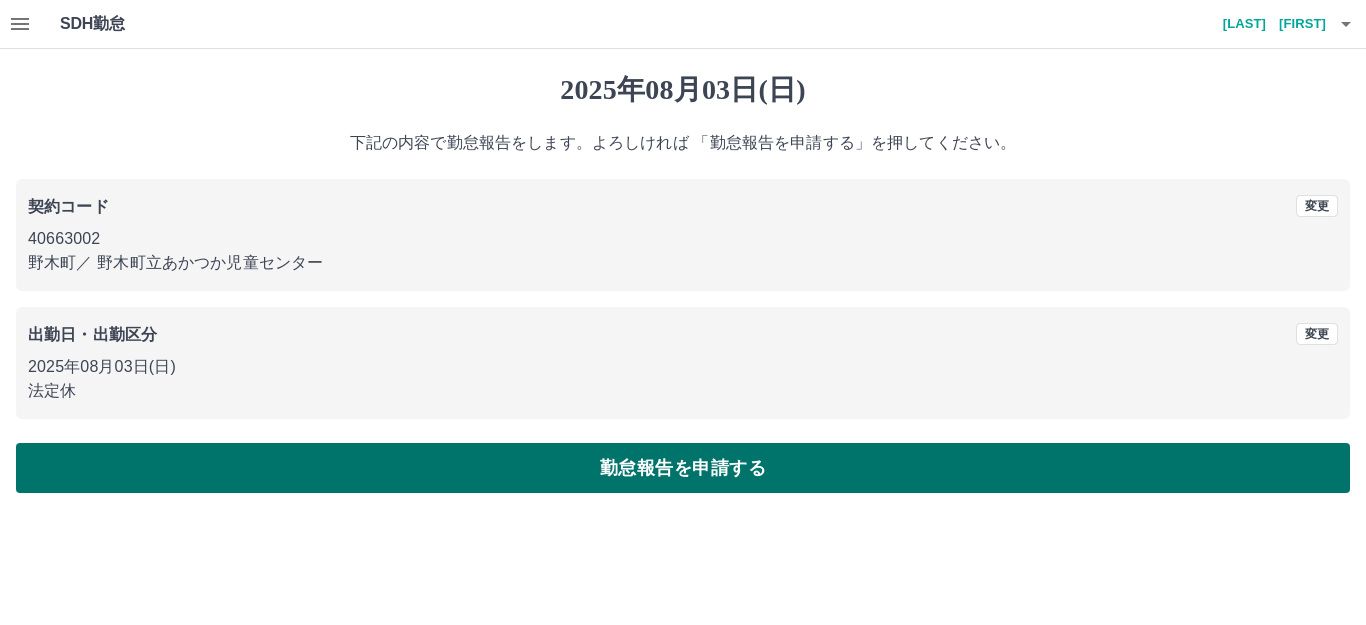 click on "勤怠報告を申請する" at bounding box center (683, 468) 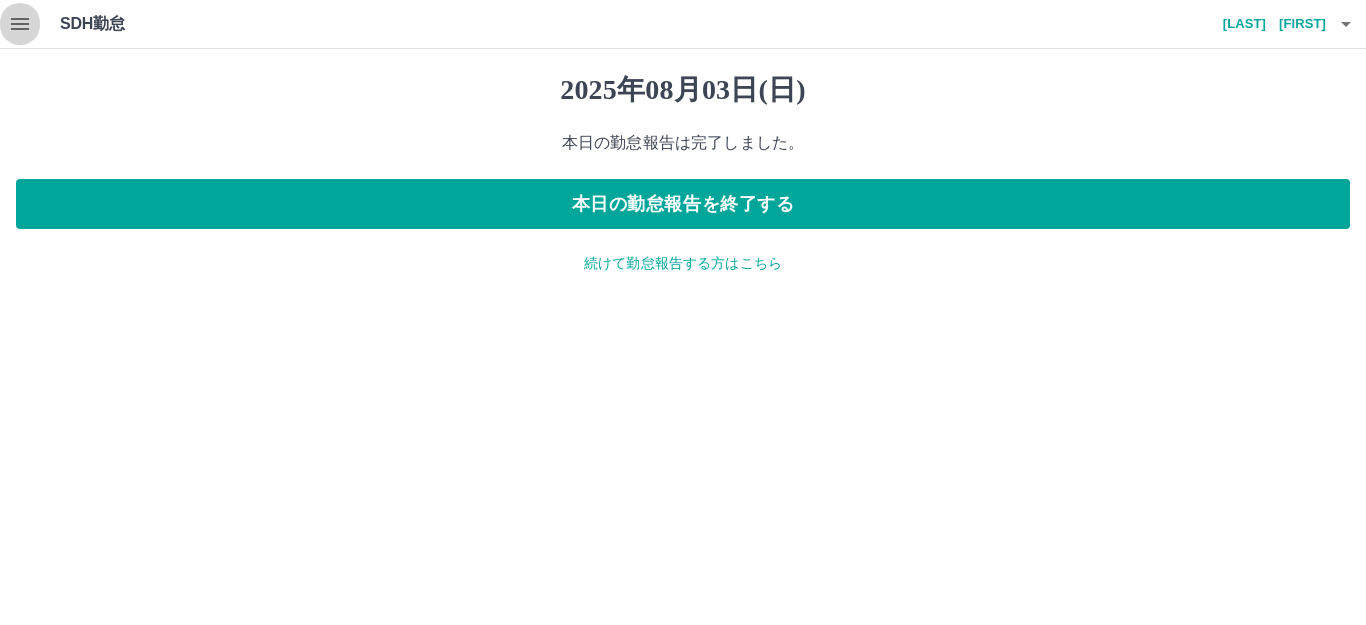 click 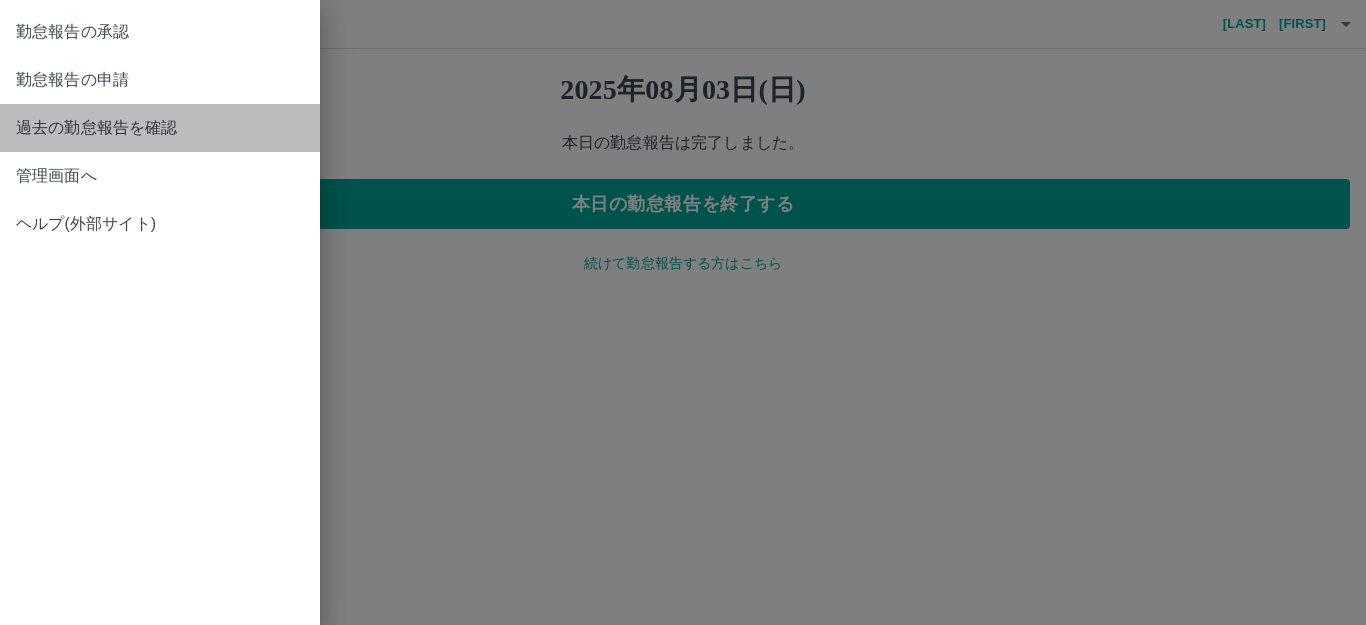 click on "過去の勤怠報告を確認" at bounding box center [160, 128] 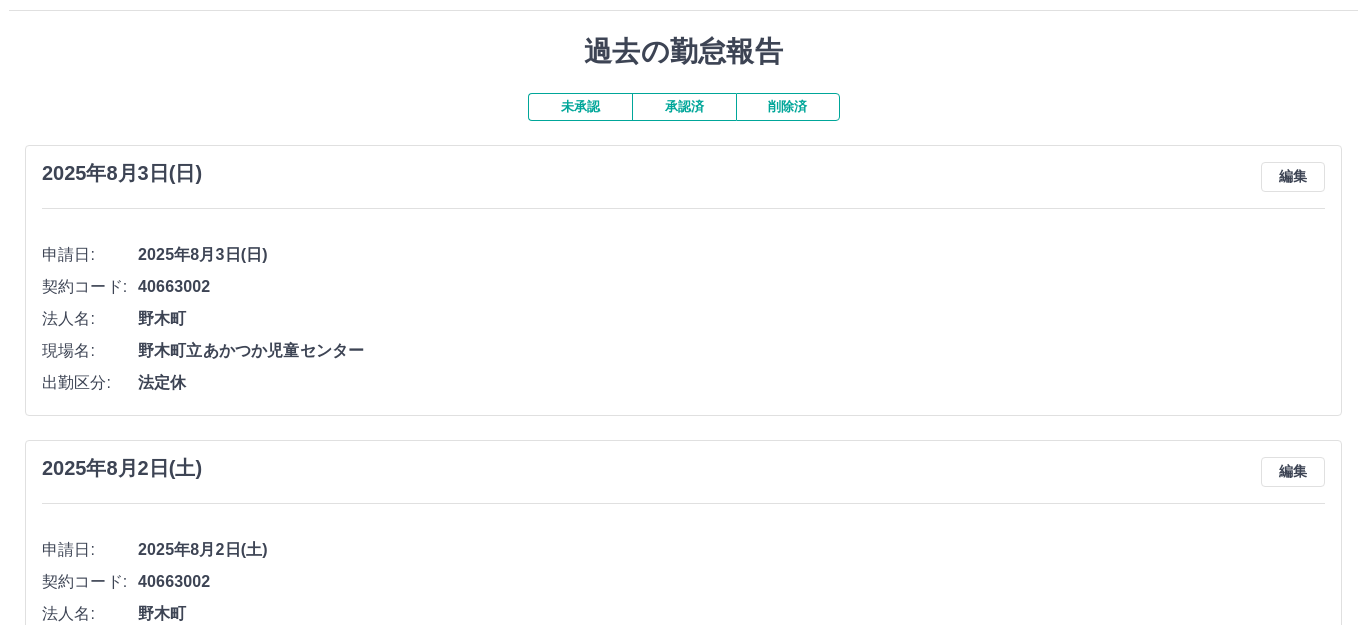 scroll, scrollTop: 14, scrollLeft: 0, axis: vertical 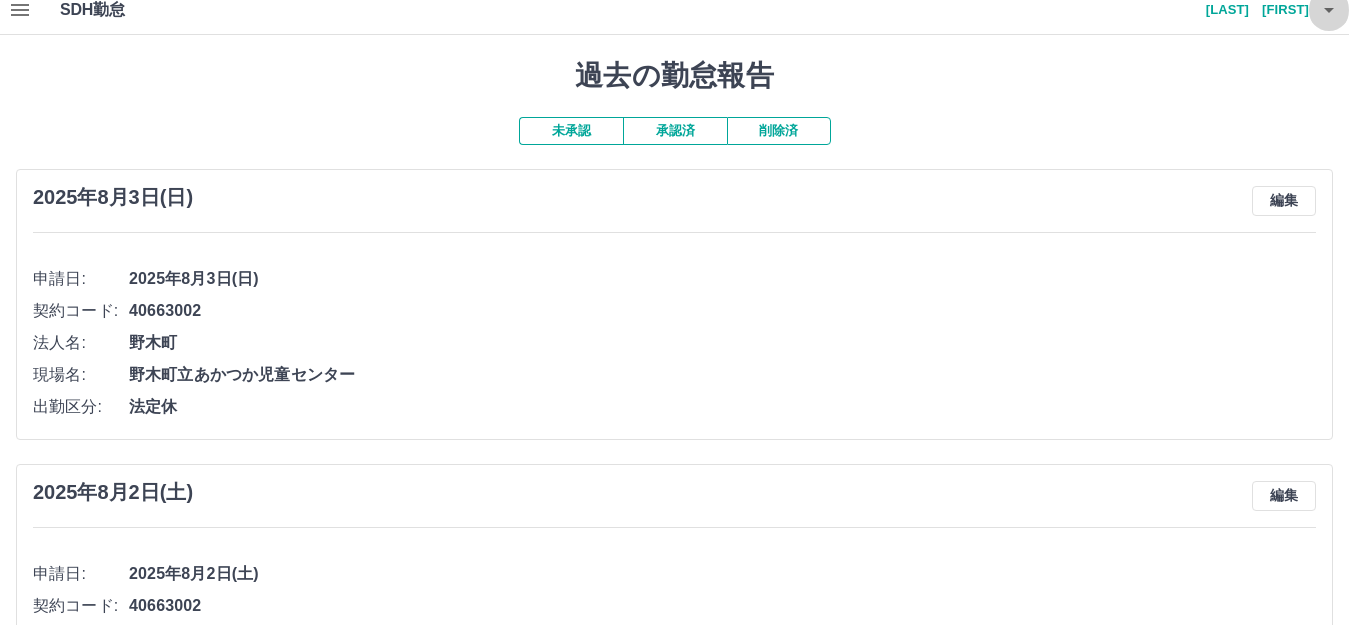 click 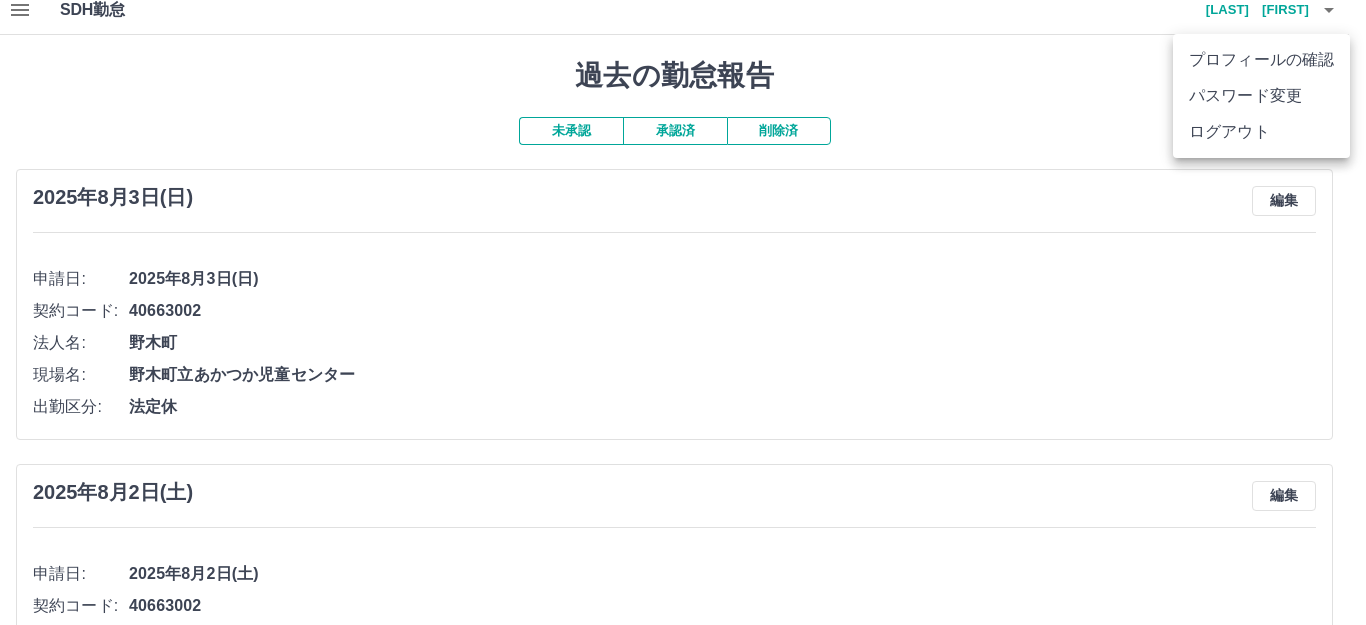 click on "ログアウト" at bounding box center (1261, 132) 